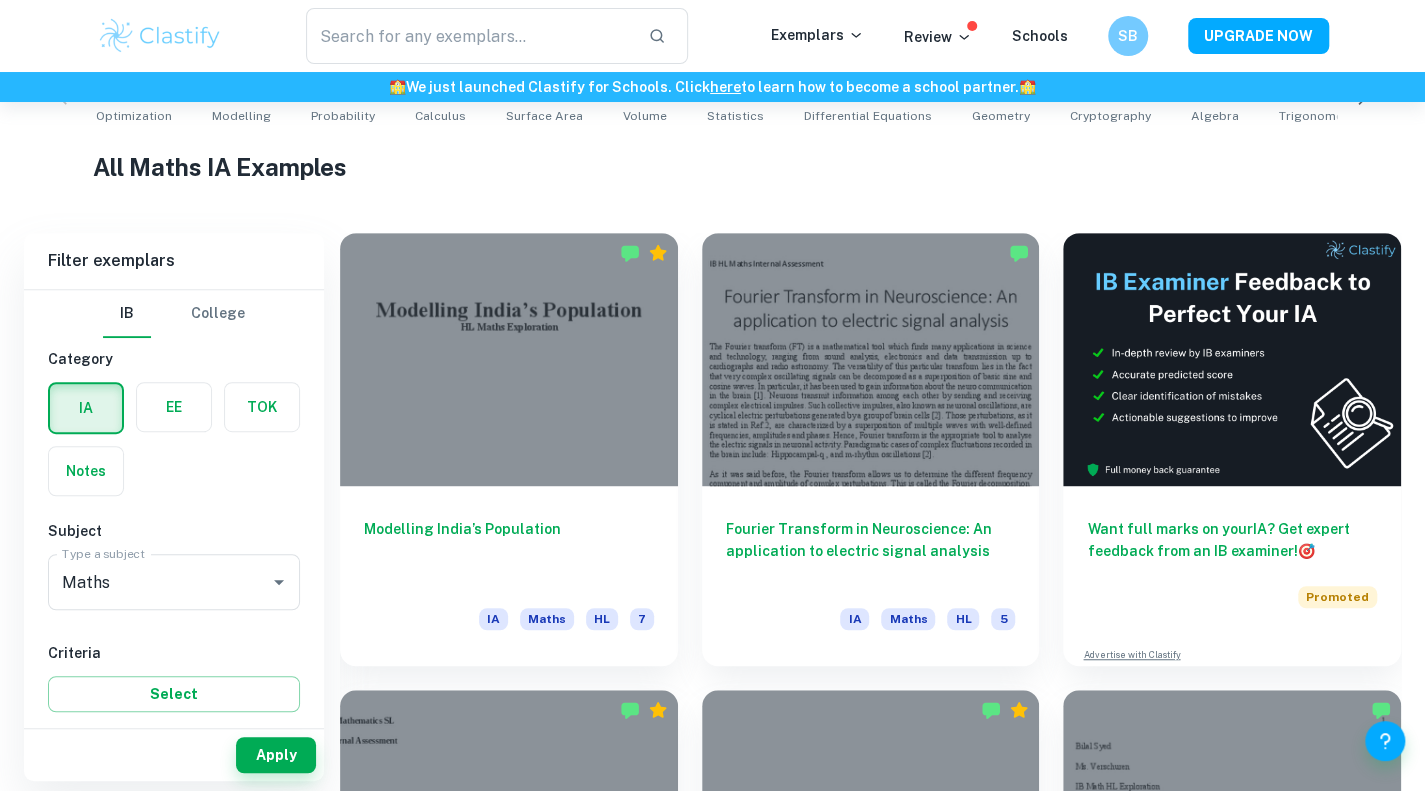 scroll, scrollTop: 441, scrollLeft: 0, axis: vertical 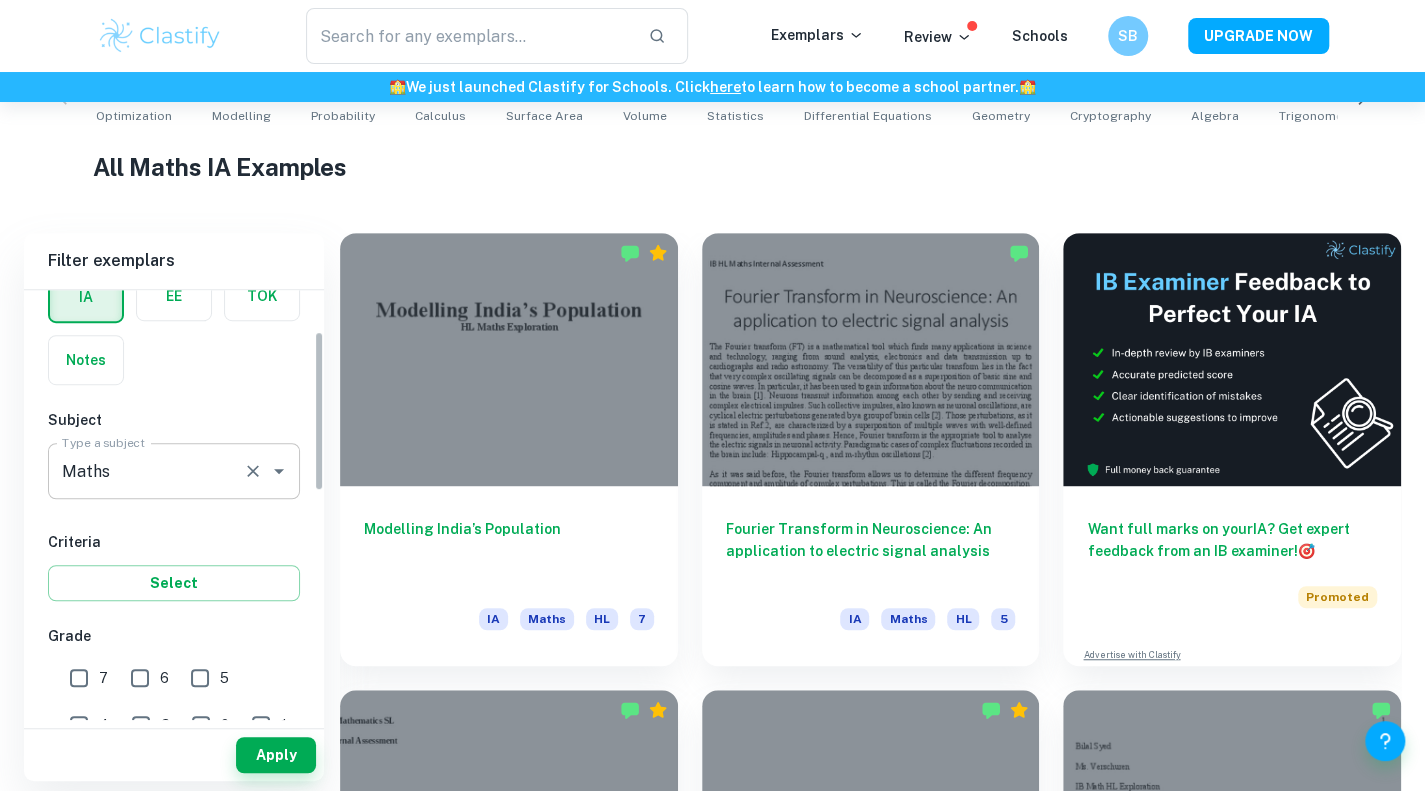 click on "Maths" at bounding box center [146, 471] 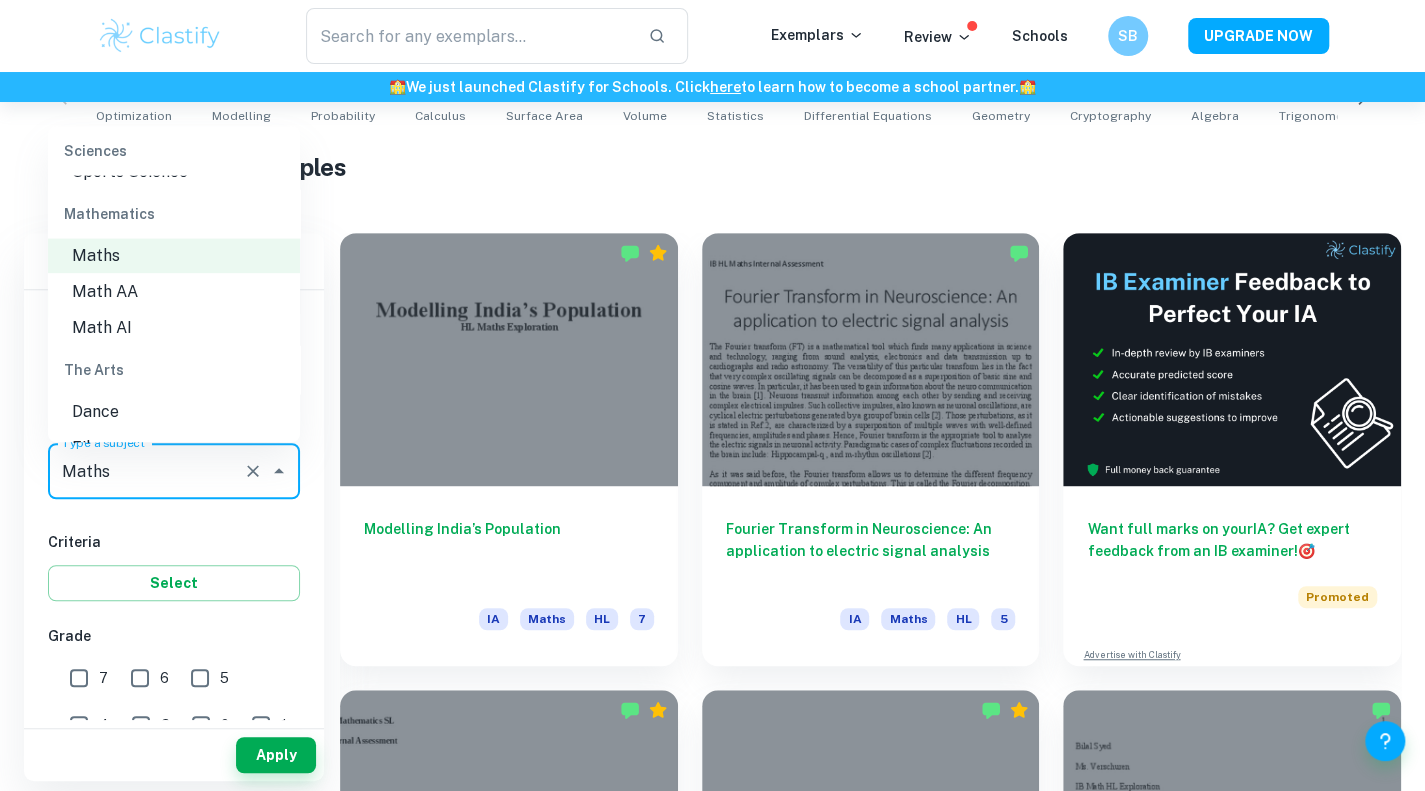 scroll, scrollTop: 2659, scrollLeft: 0, axis: vertical 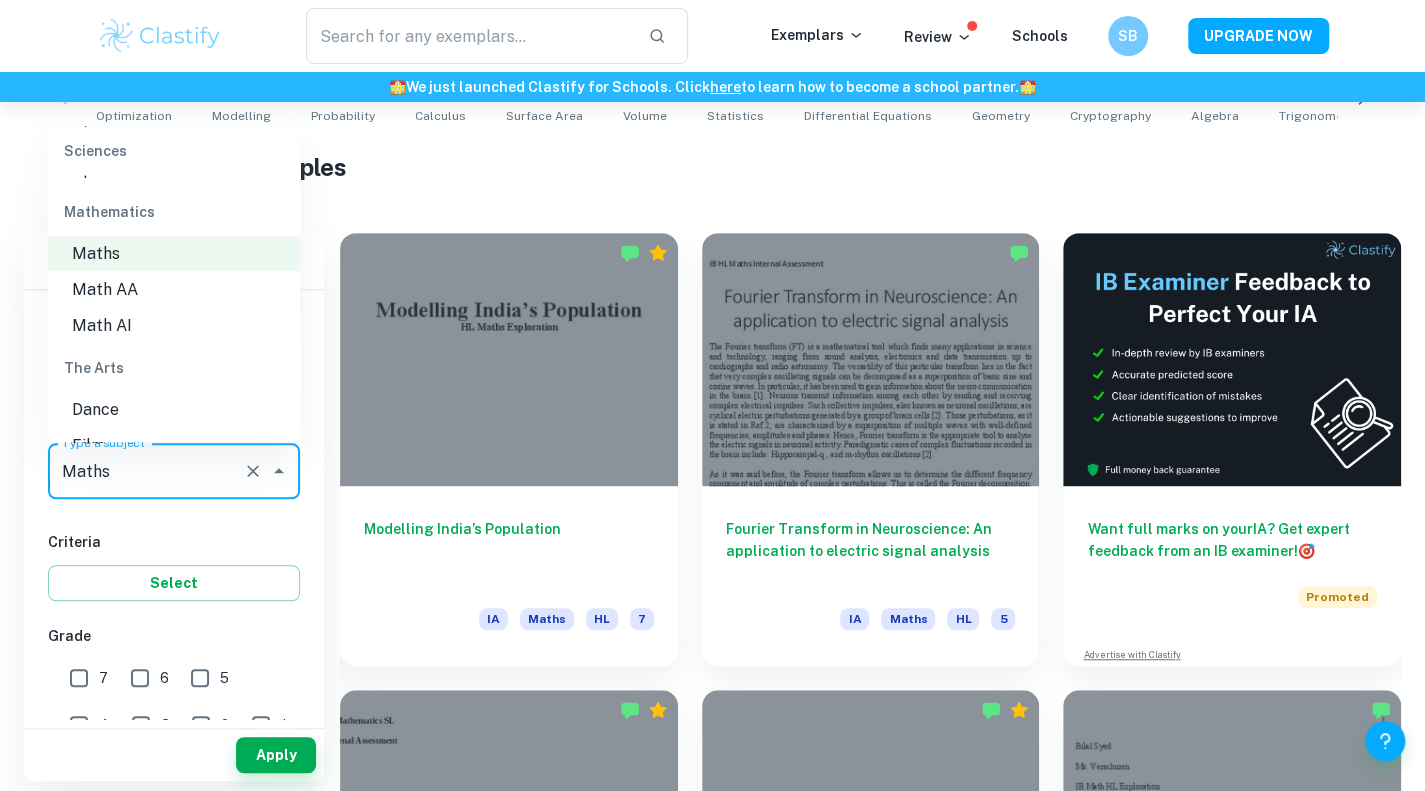 click on "Math AI" at bounding box center [174, 325] 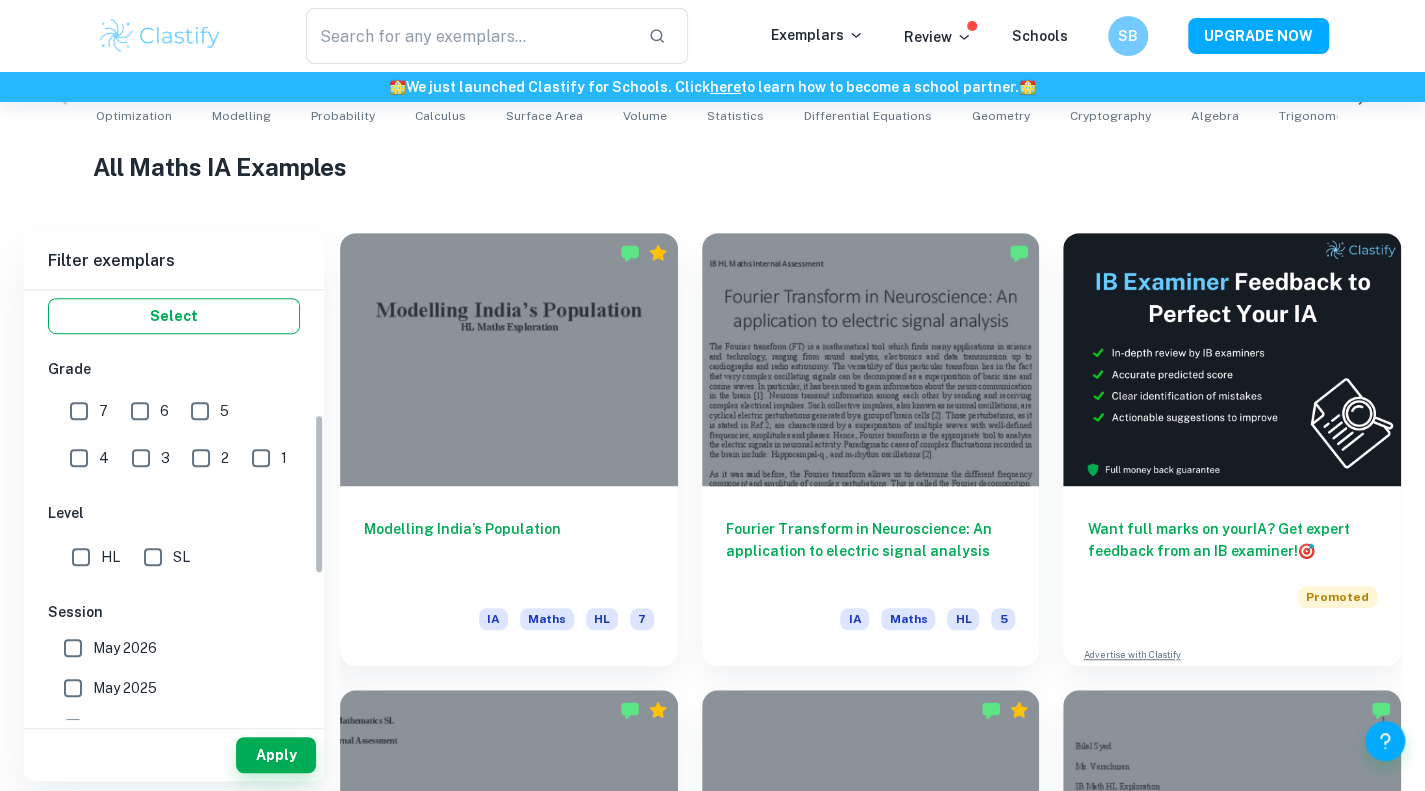 scroll, scrollTop: 425, scrollLeft: 0, axis: vertical 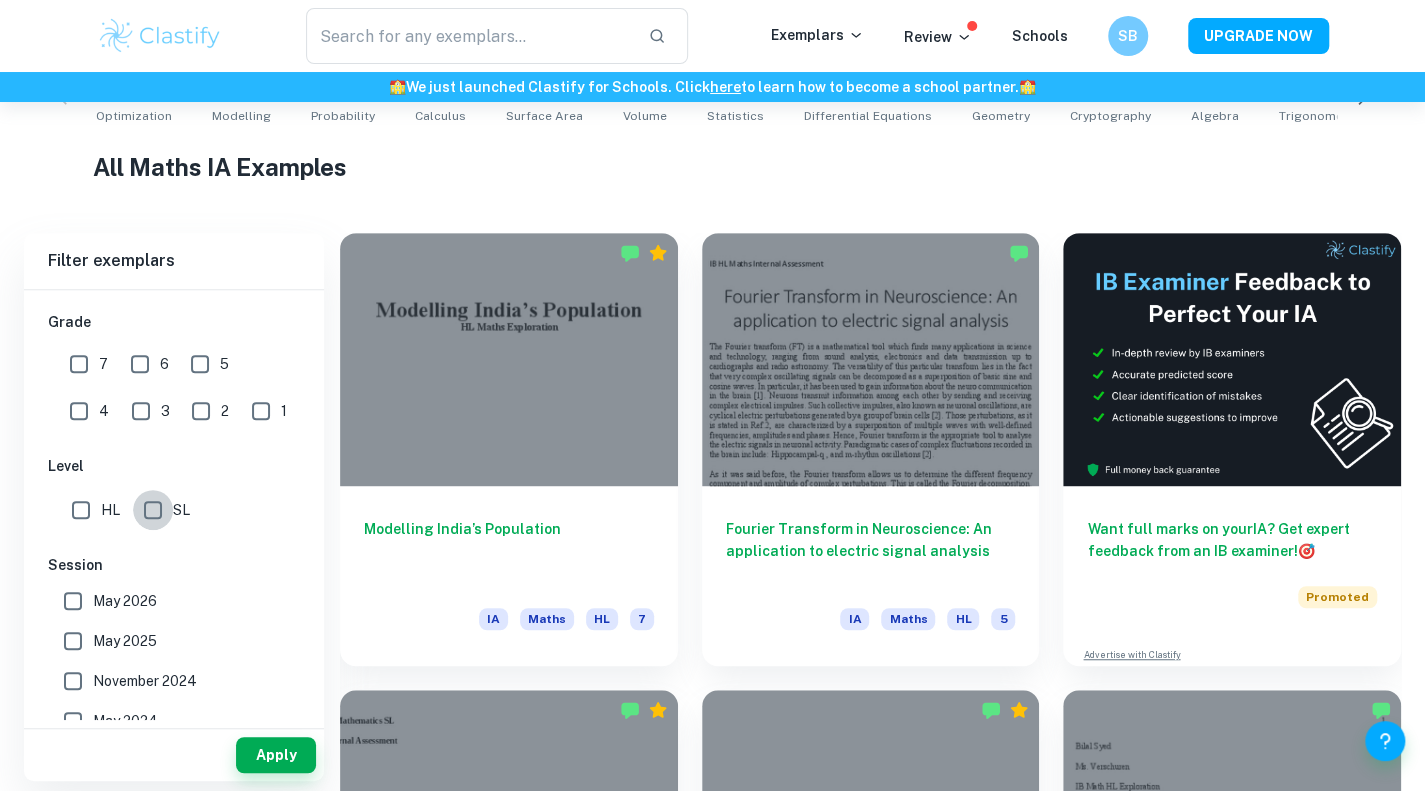click on "SL" at bounding box center (153, 510) 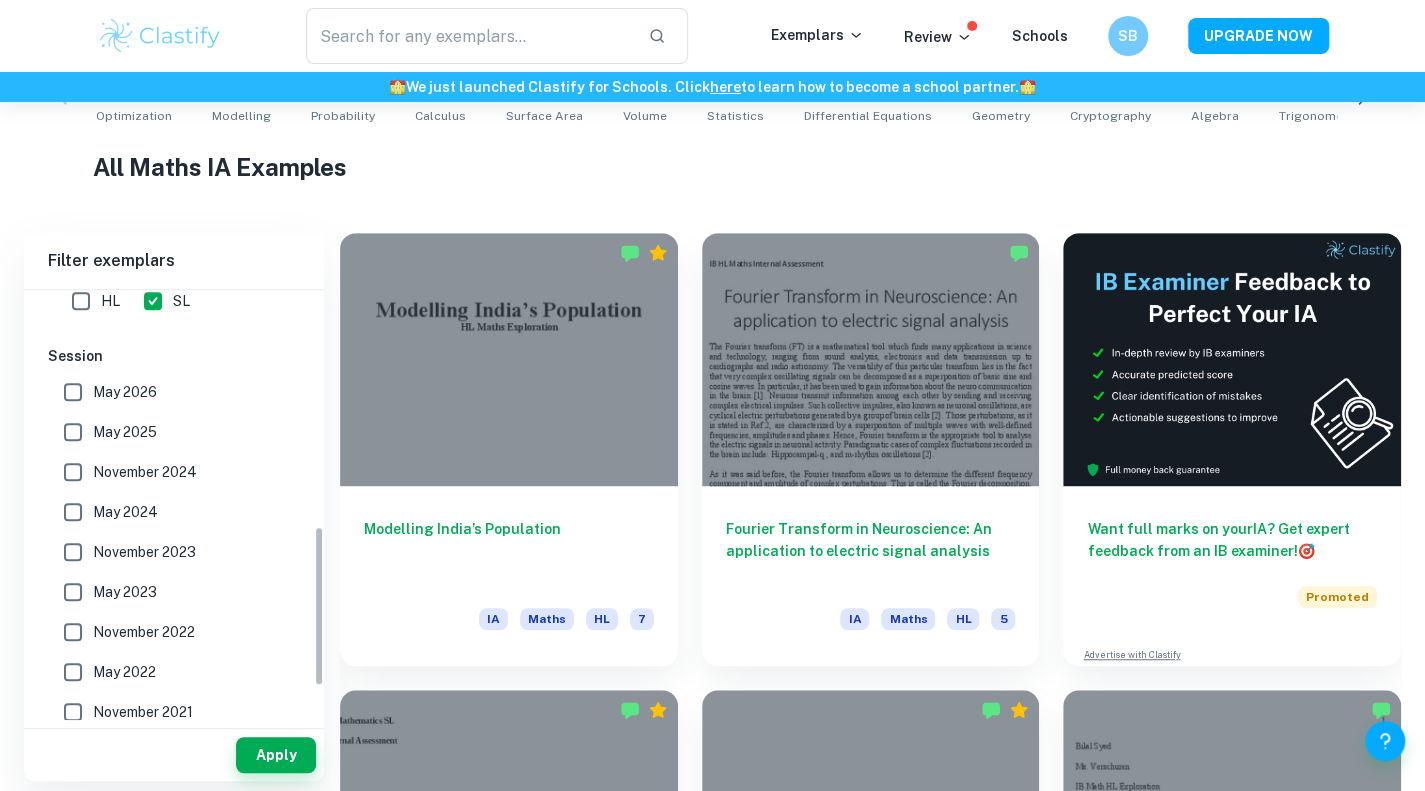 scroll, scrollTop: 635, scrollLeft: 0, axis: vertical 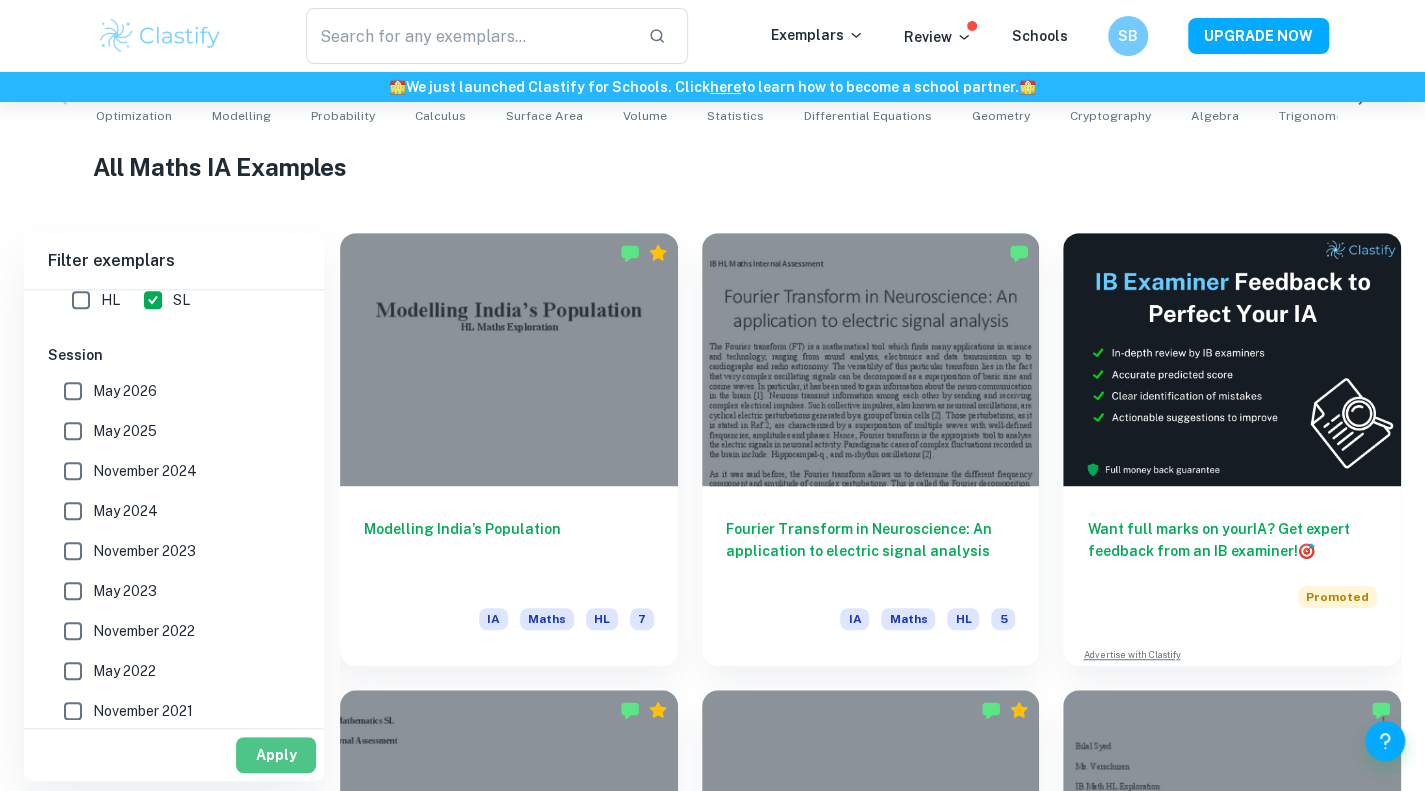 click on "Apply" at bounding box center (276, 755) 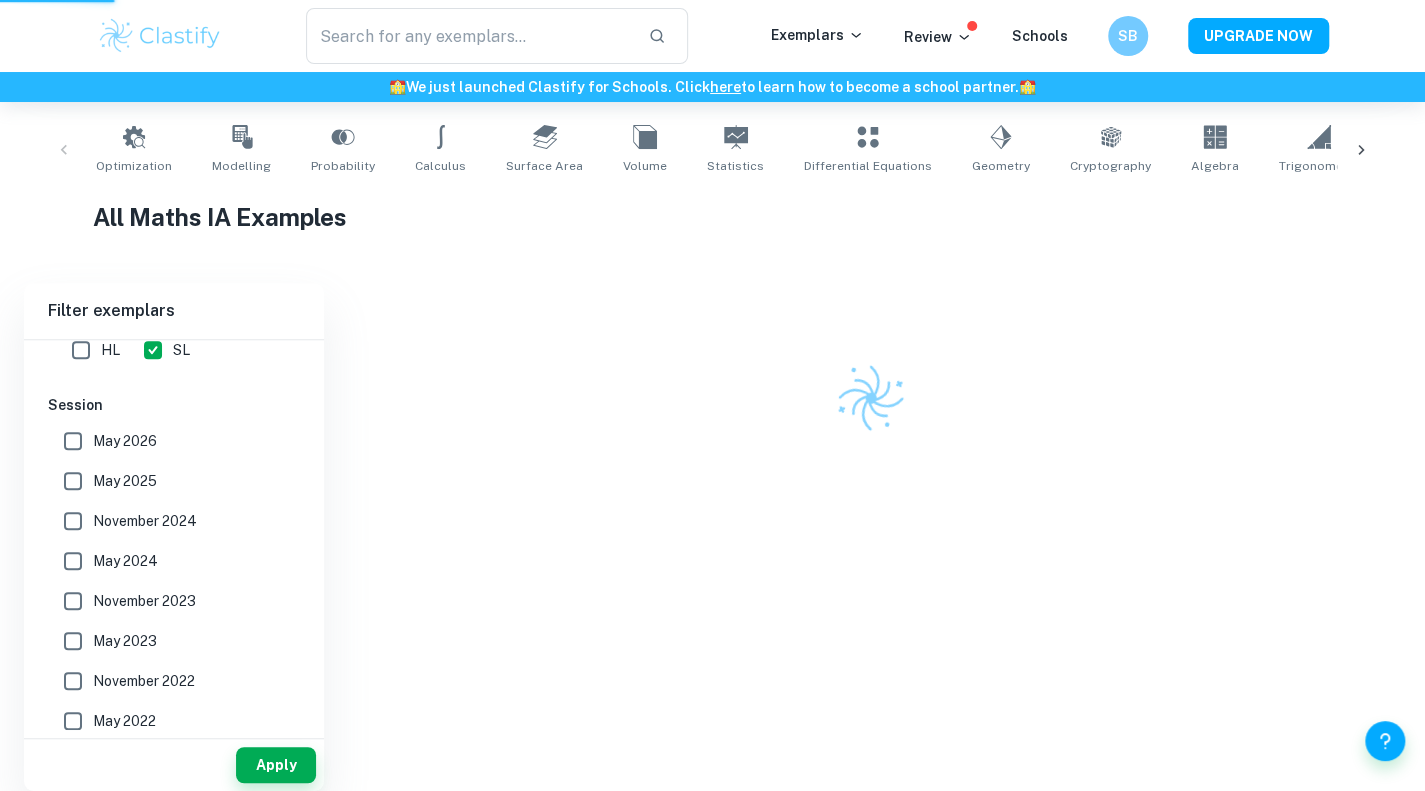 scroll, scrollTop: 371, scrollLeft: 0, axis: vertical 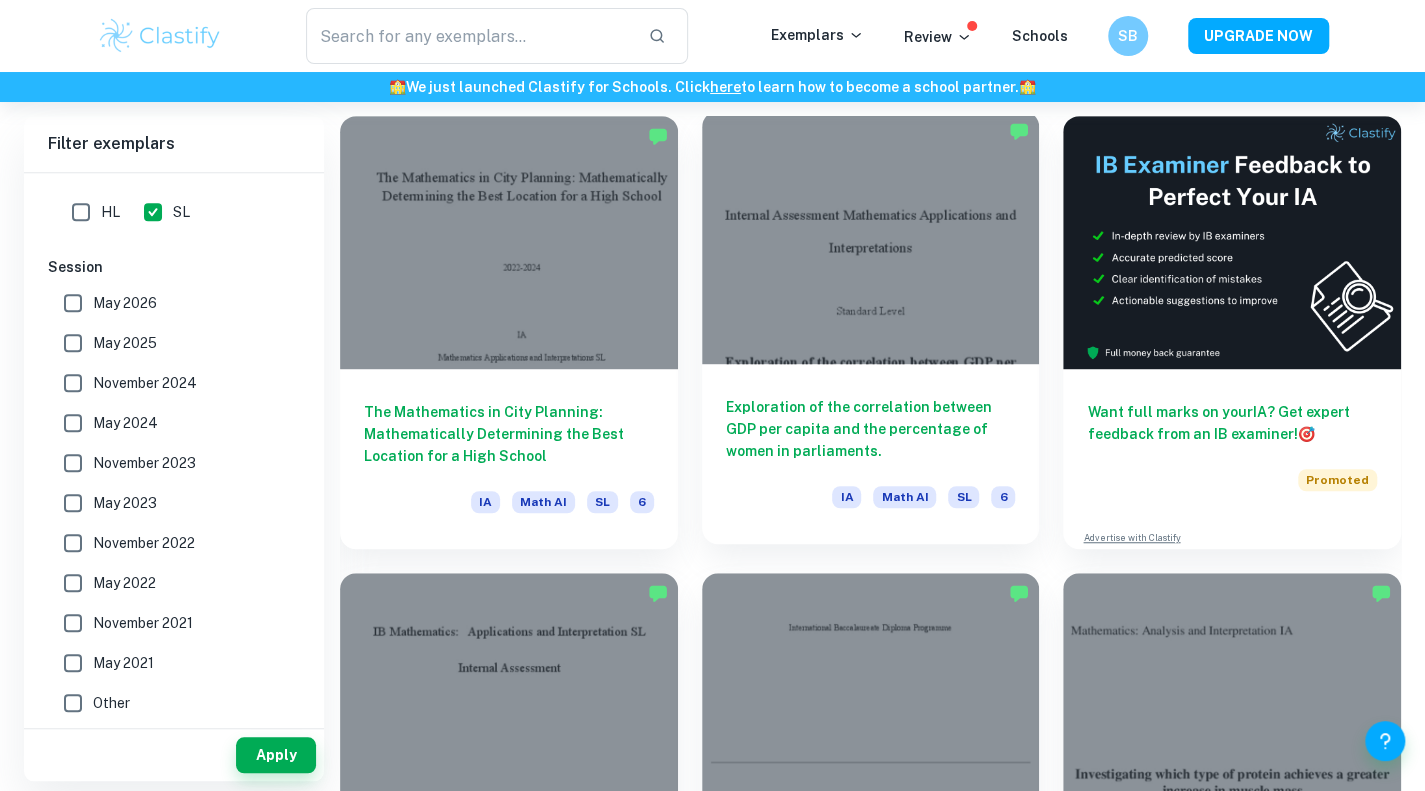 click on "Exploration of the correlation between GDP per capita and the percentage of women in parliaments." at bounding box center [871, 429] 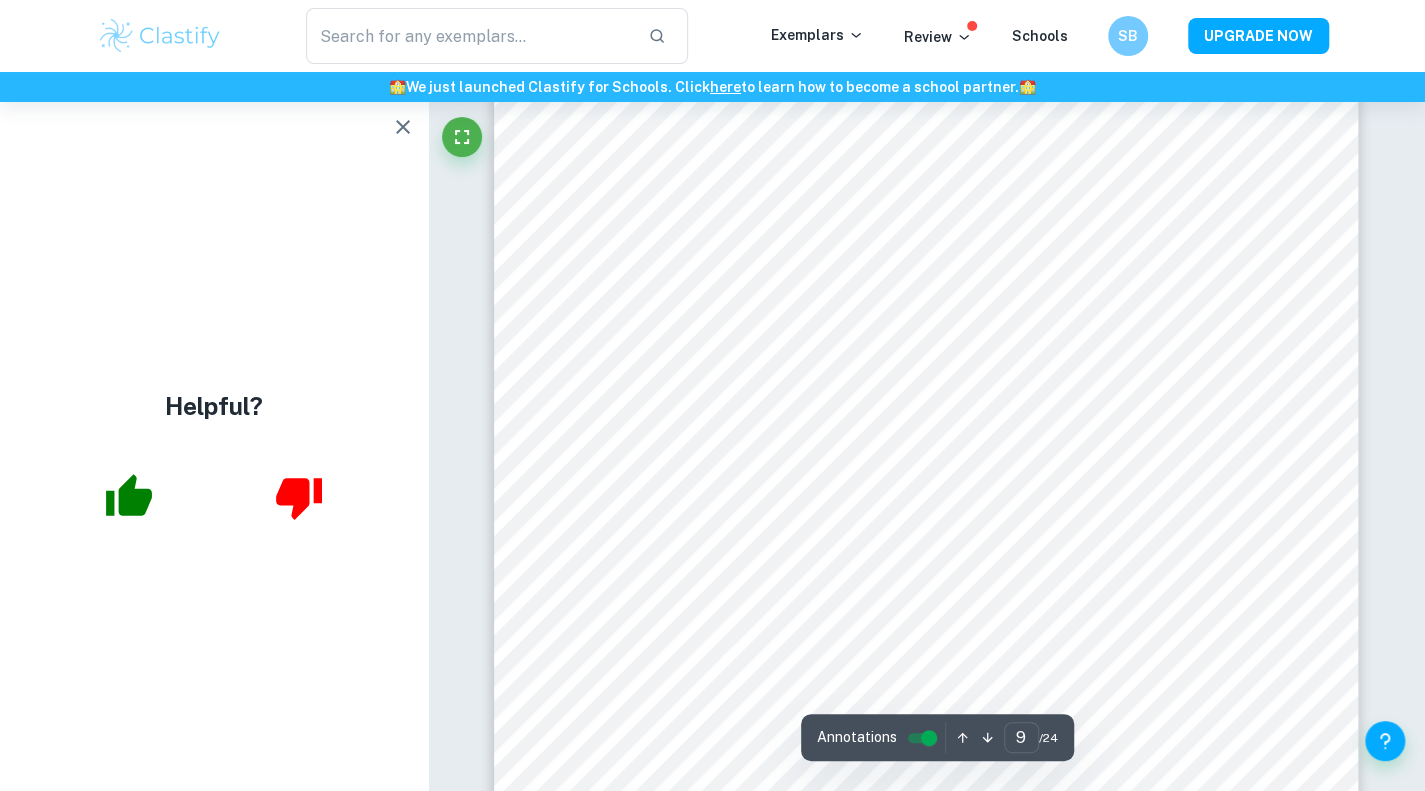 scroll, scrollTop: 8446, scrollLeft: 0, axis: vertical 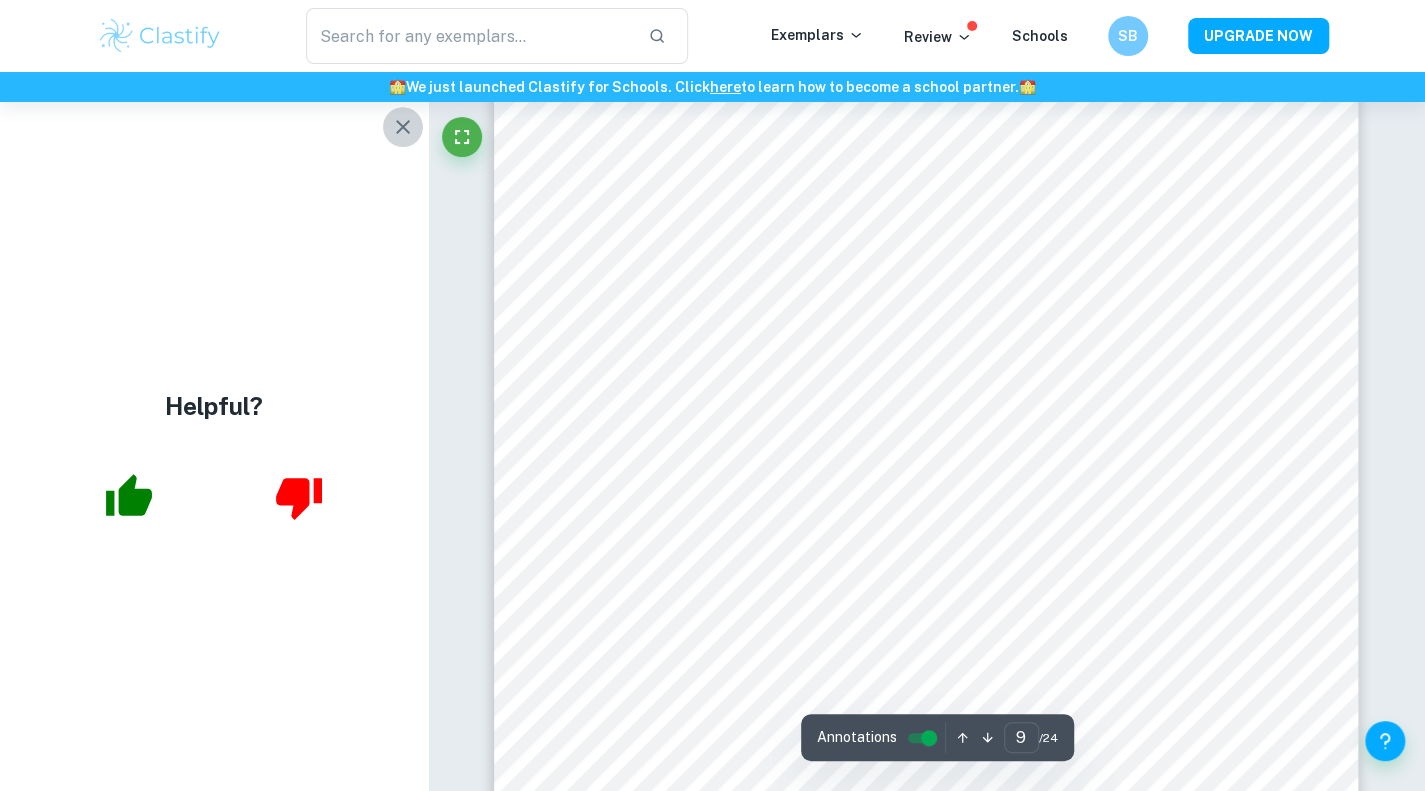 click 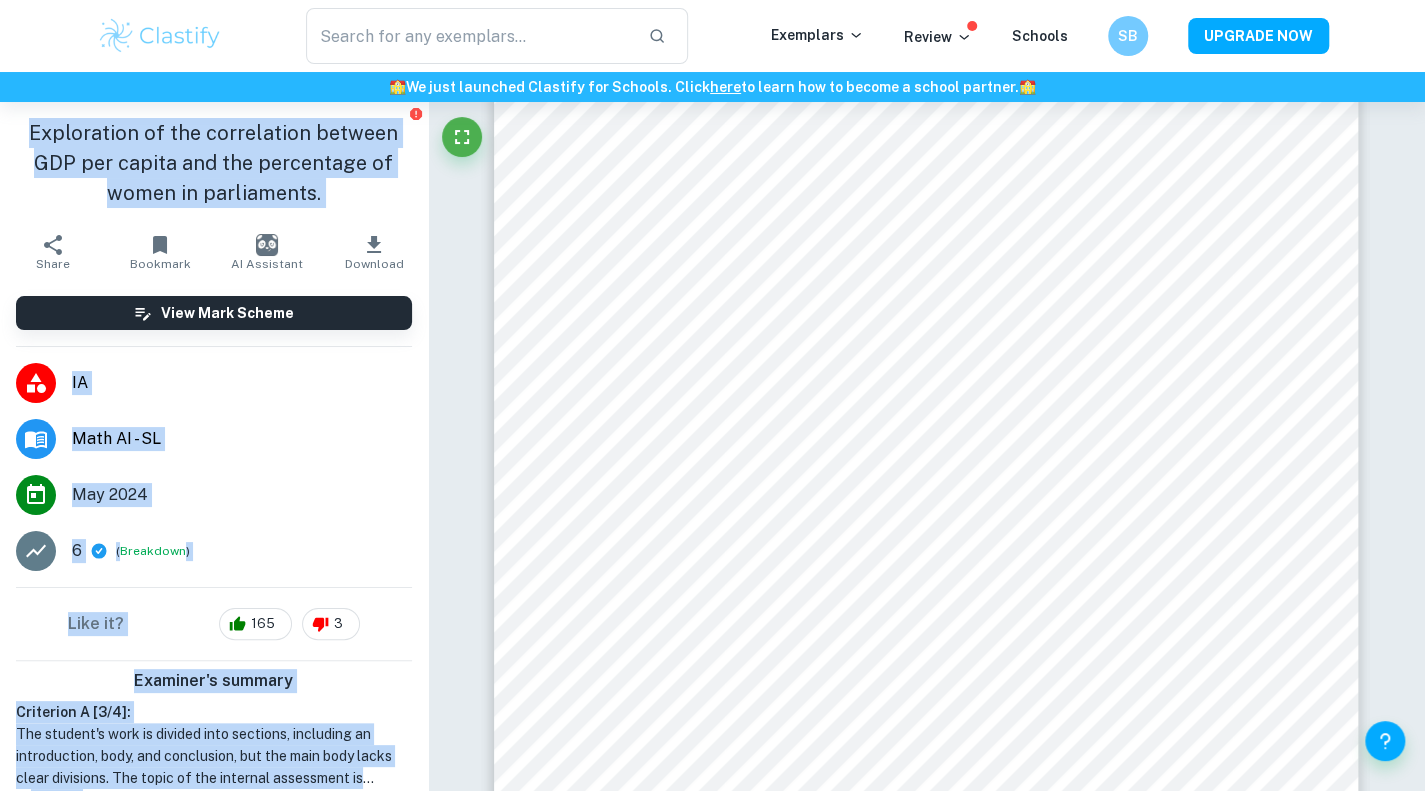 click on "Incorrect Criterion A The work is divided into sections: introduction, body, and conclusion. Comment The student did not indicate where the main body began. The student should have done so to ensure that the exploration had a clear division of sections Written by [NAME] [LAST] Incorrect Criterion A The topic of the Internal assessment is stated clearly and explained in the introduction Comment Although the student provided an indication of the topic of the work, there are no descriptions of it provided such as the possible increase of the GDP throughout the years or the description of the possible trend of the number of female parliamentary professionals. In general, providing statistics of the phenomenons would be a good addition to the topic and would provide some background information for the topic chosen Written by [NAME] [LAST] Correct Criterion C Comment Unlock access to all examiner comments with Clastify Premium Upgrade Now Correct Criterion A Comment Written by [NAME] [LAST] Incorrect Comment" at bounding box center [927, 5691] 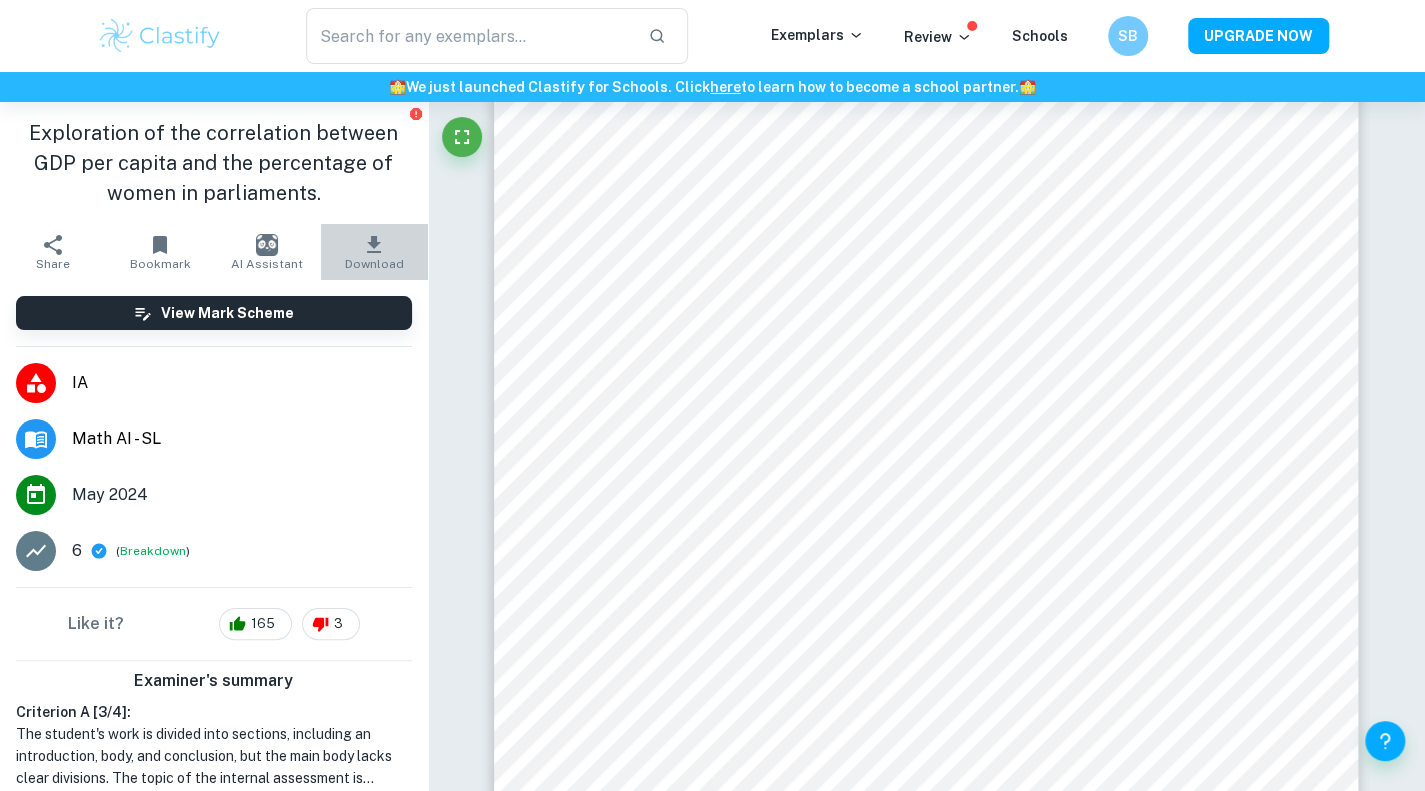 click 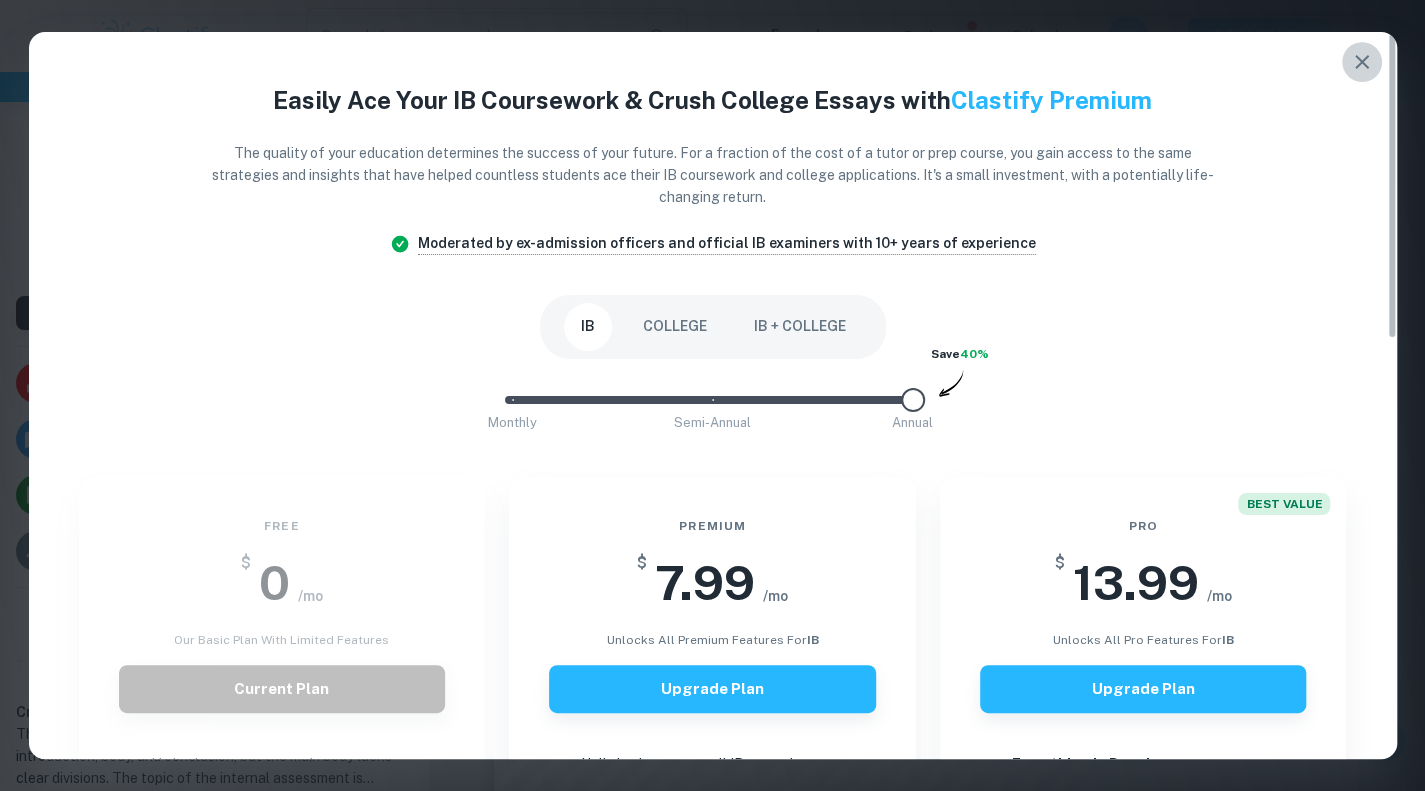 click 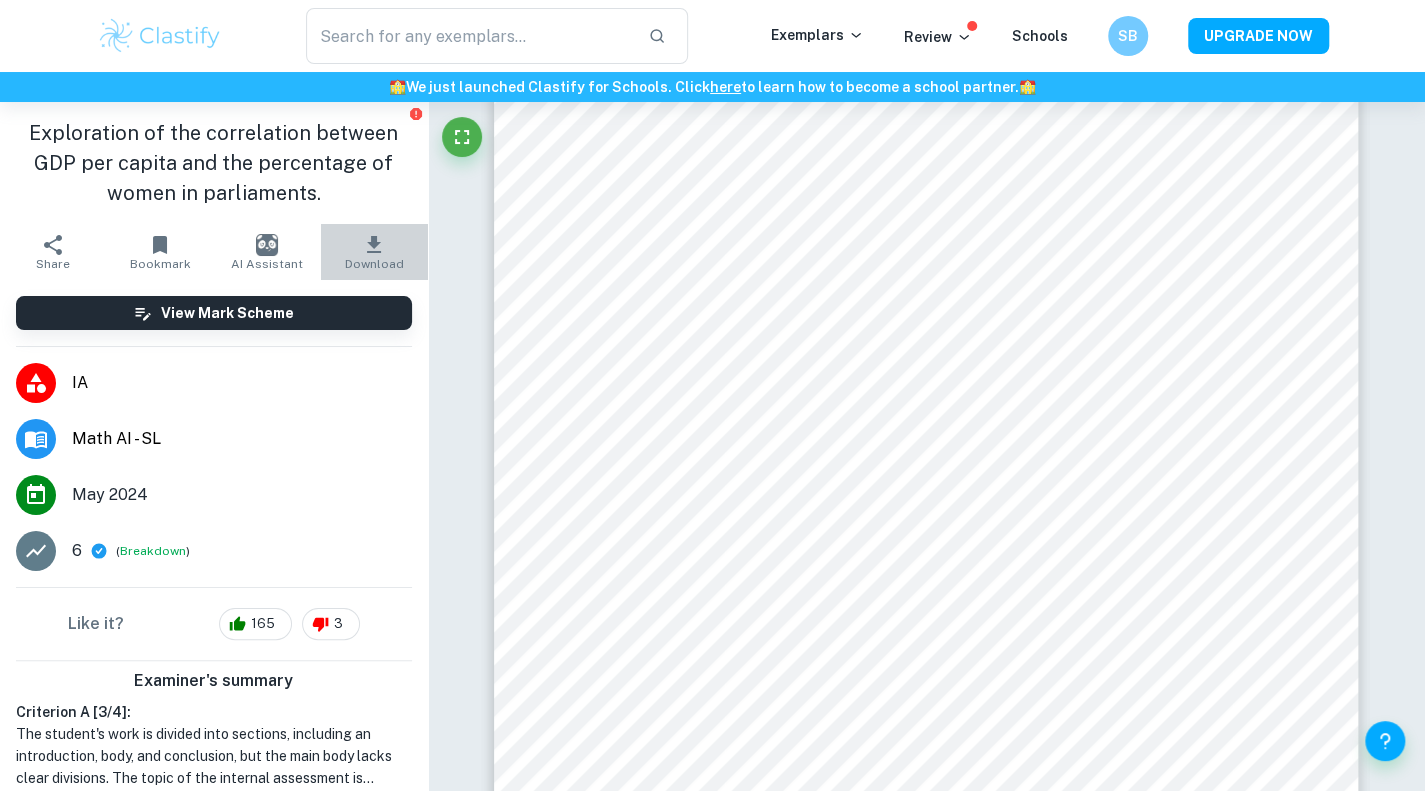 click 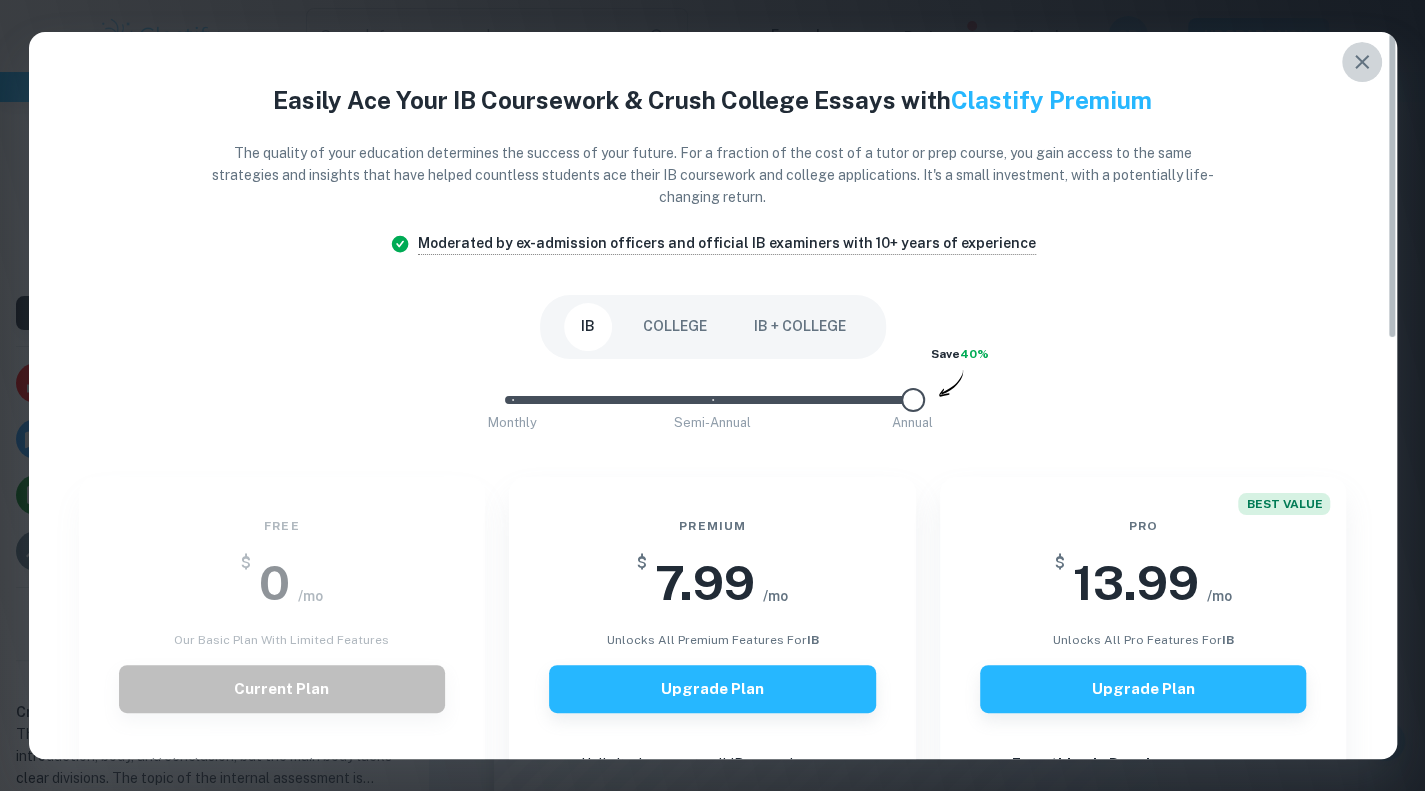 click 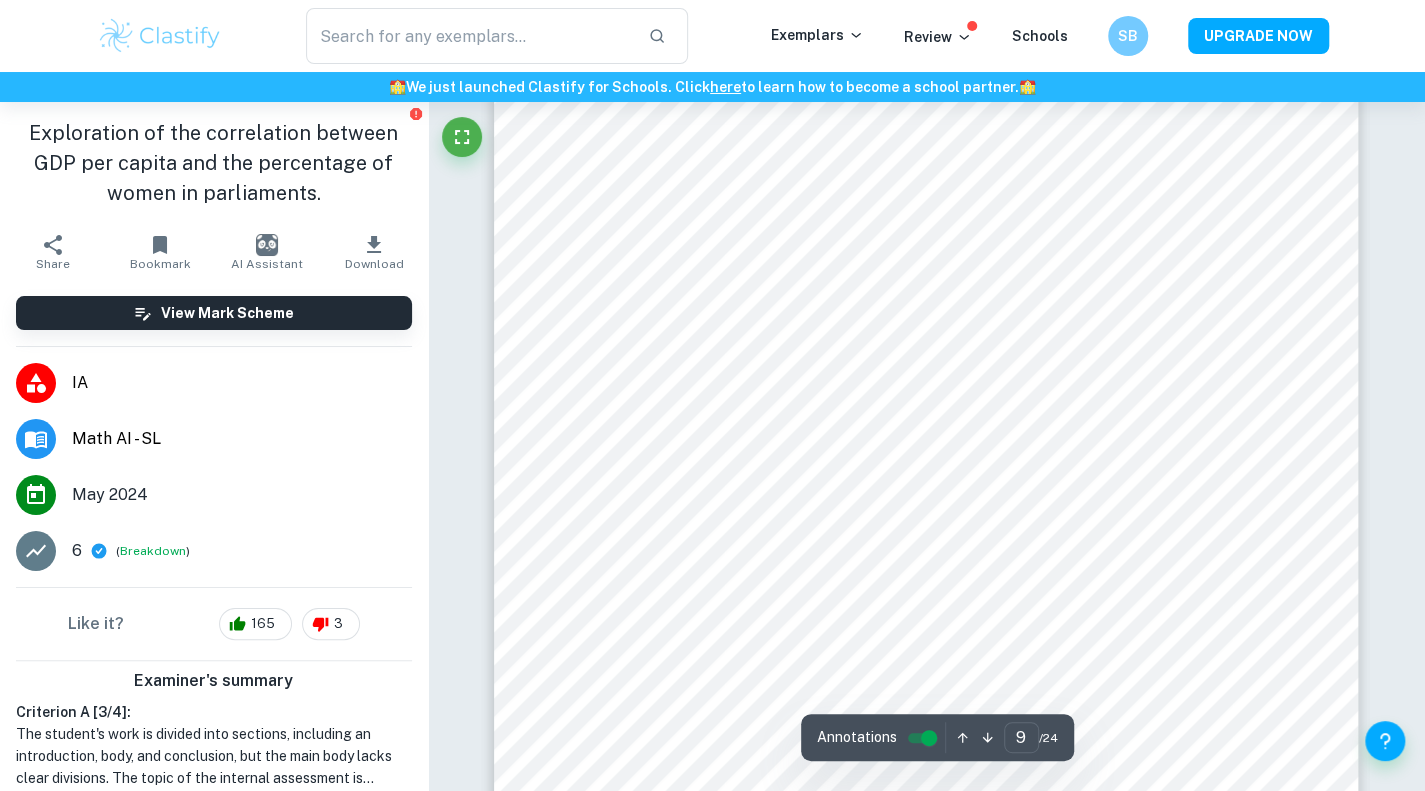 click on "Share" at bounding box center (53, 252) 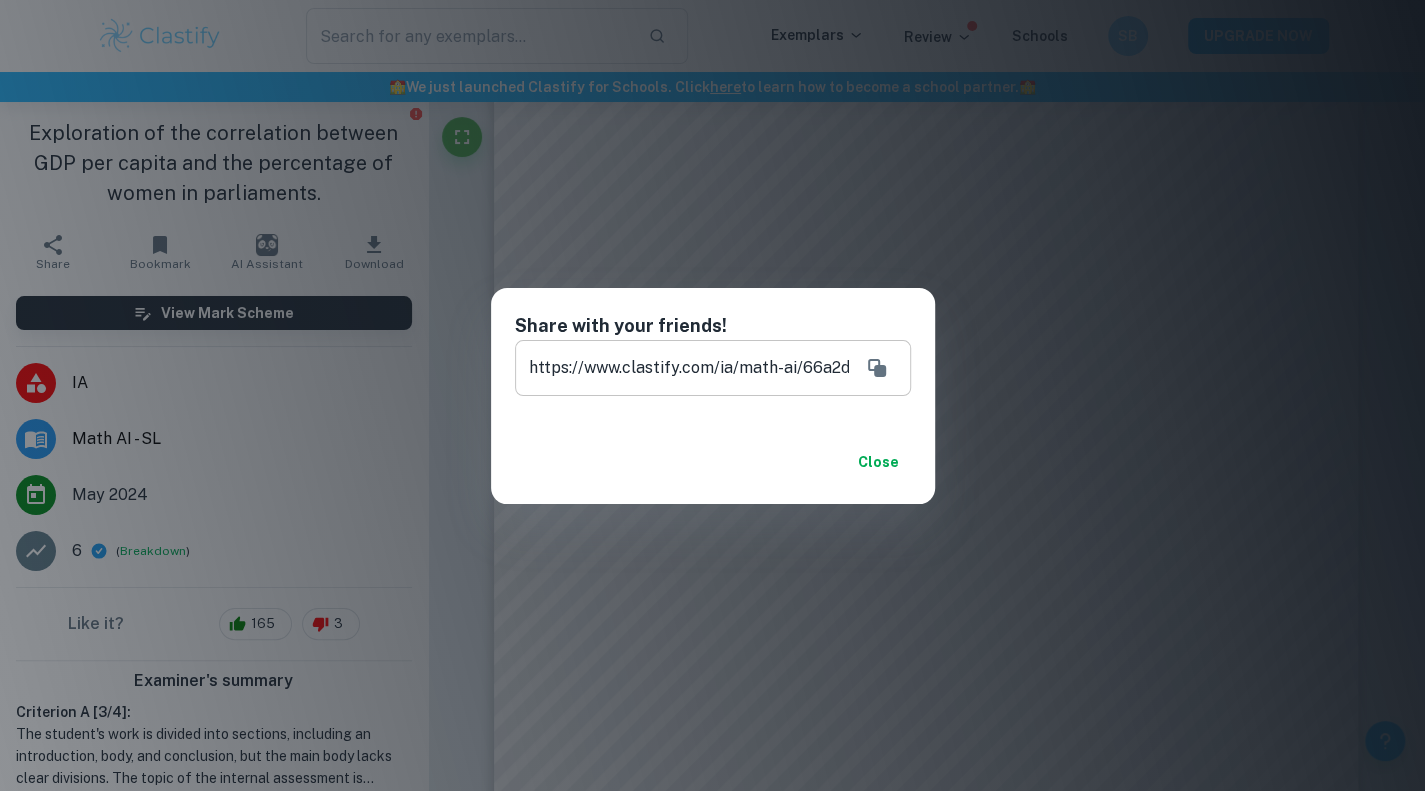 click on "https://www.clastify.com/ia/math-ai/66a2d3c03a505e140e14c9a8?ref=686cc63c2d66b4cf4699de75 ​" at bounding box center (713, 368) 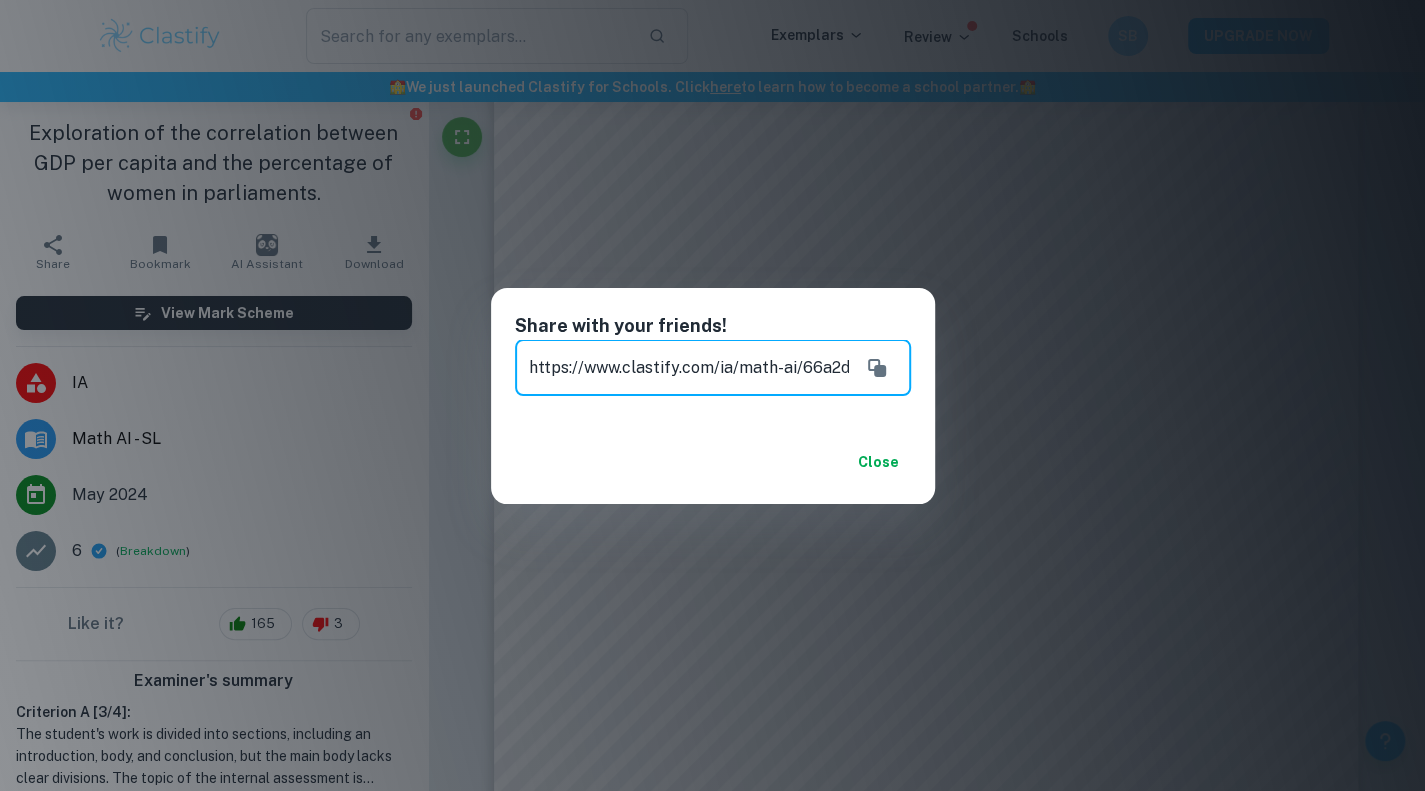 scroll, scrollTop: 0, scrollLeft: 439, axis: horizontal 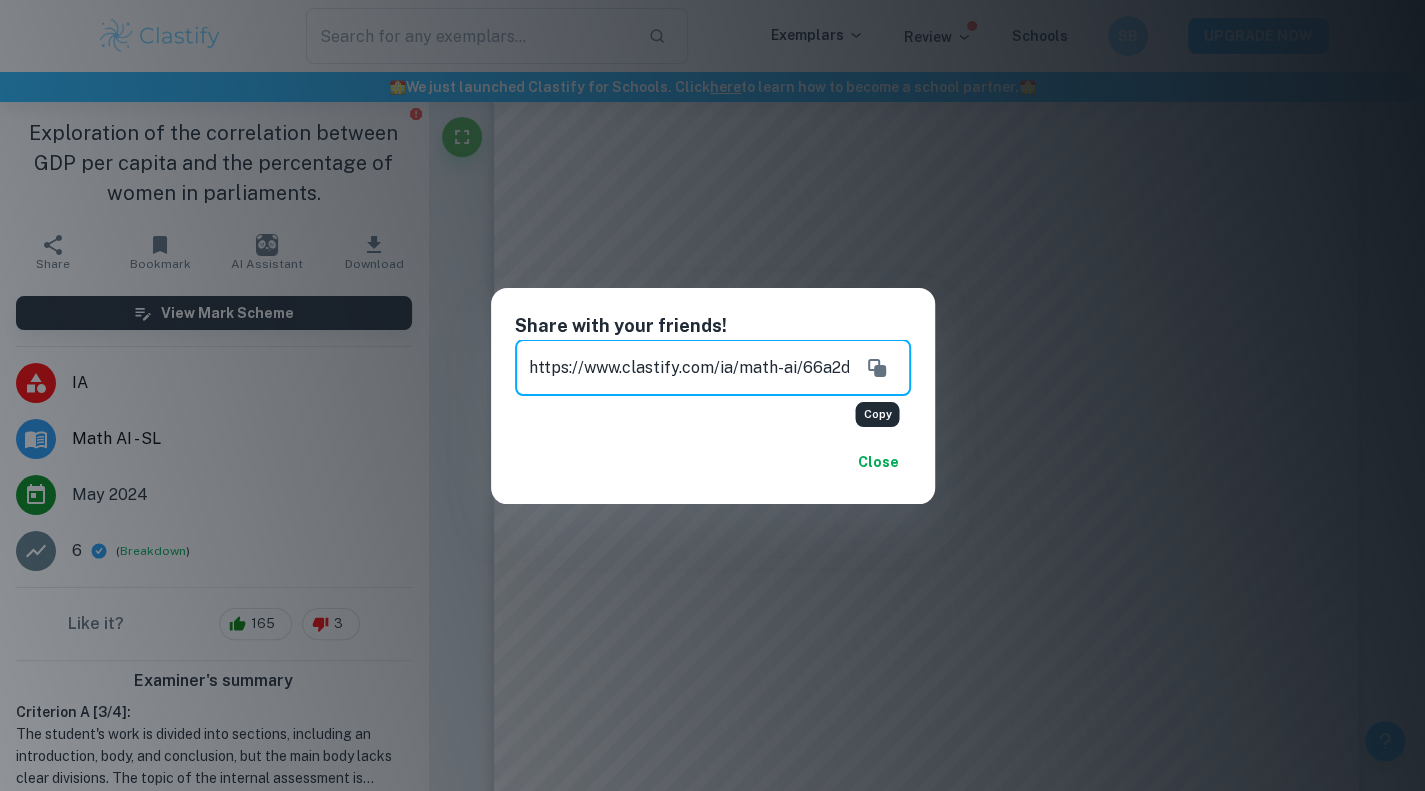 click at bounding box center [877, 368] 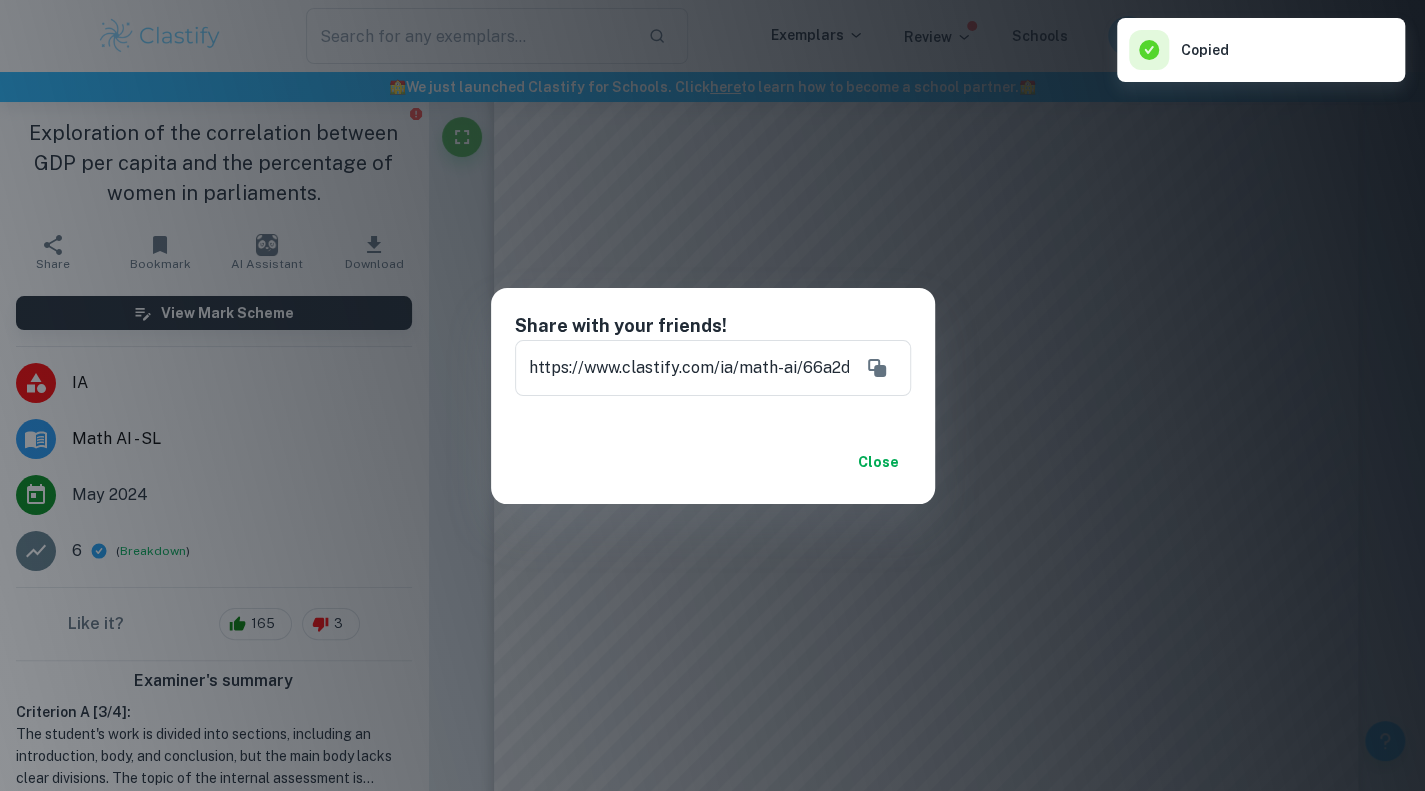 click on "Share with your friends! https://www.clastify.com/ia/math-ai/66a2d3c03a505e140e14c9a8?ref=686cc63c2d66b4cf4699de75 ​ Close" at bounding box center [712, 395] 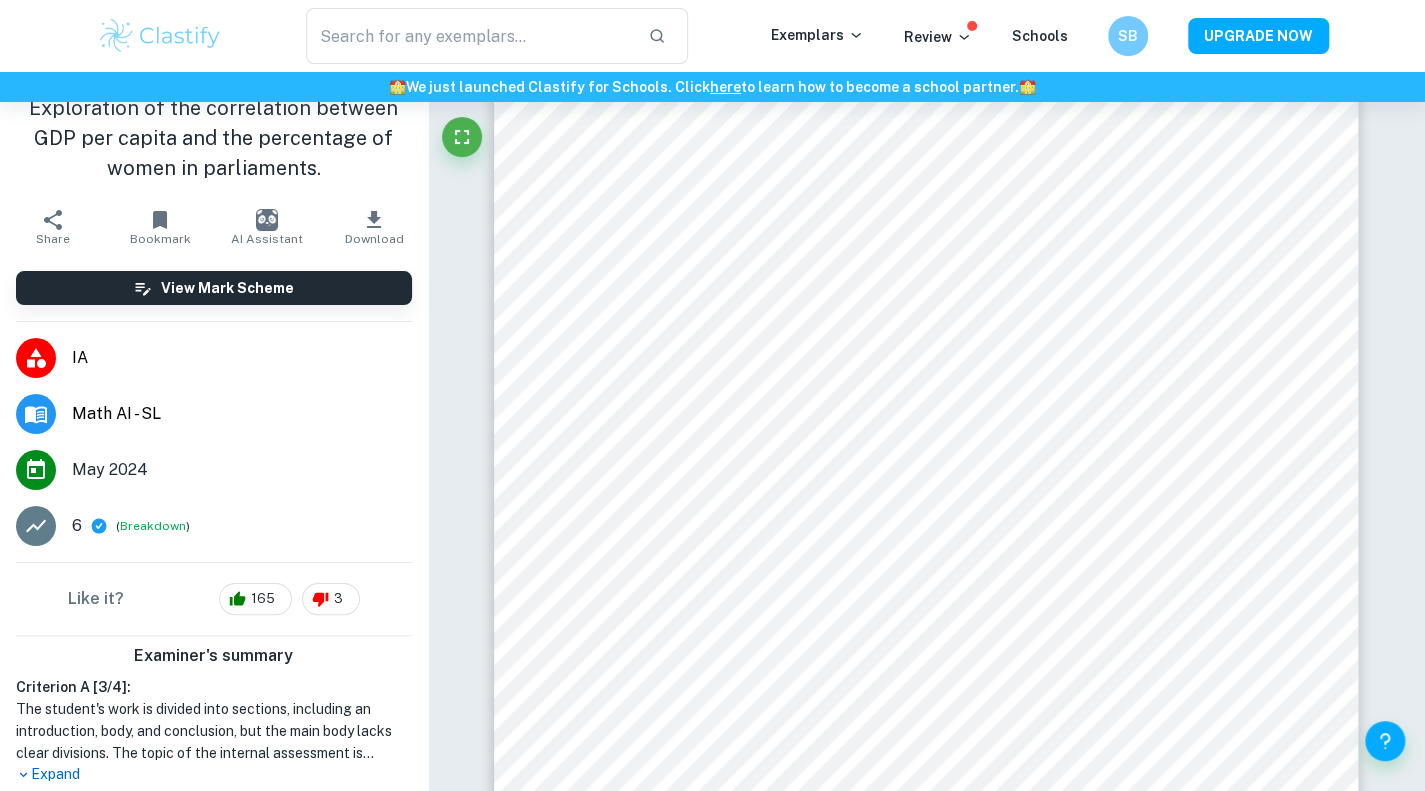 scroll, scrollTop: 0, scrollLeft: 0, axis: both 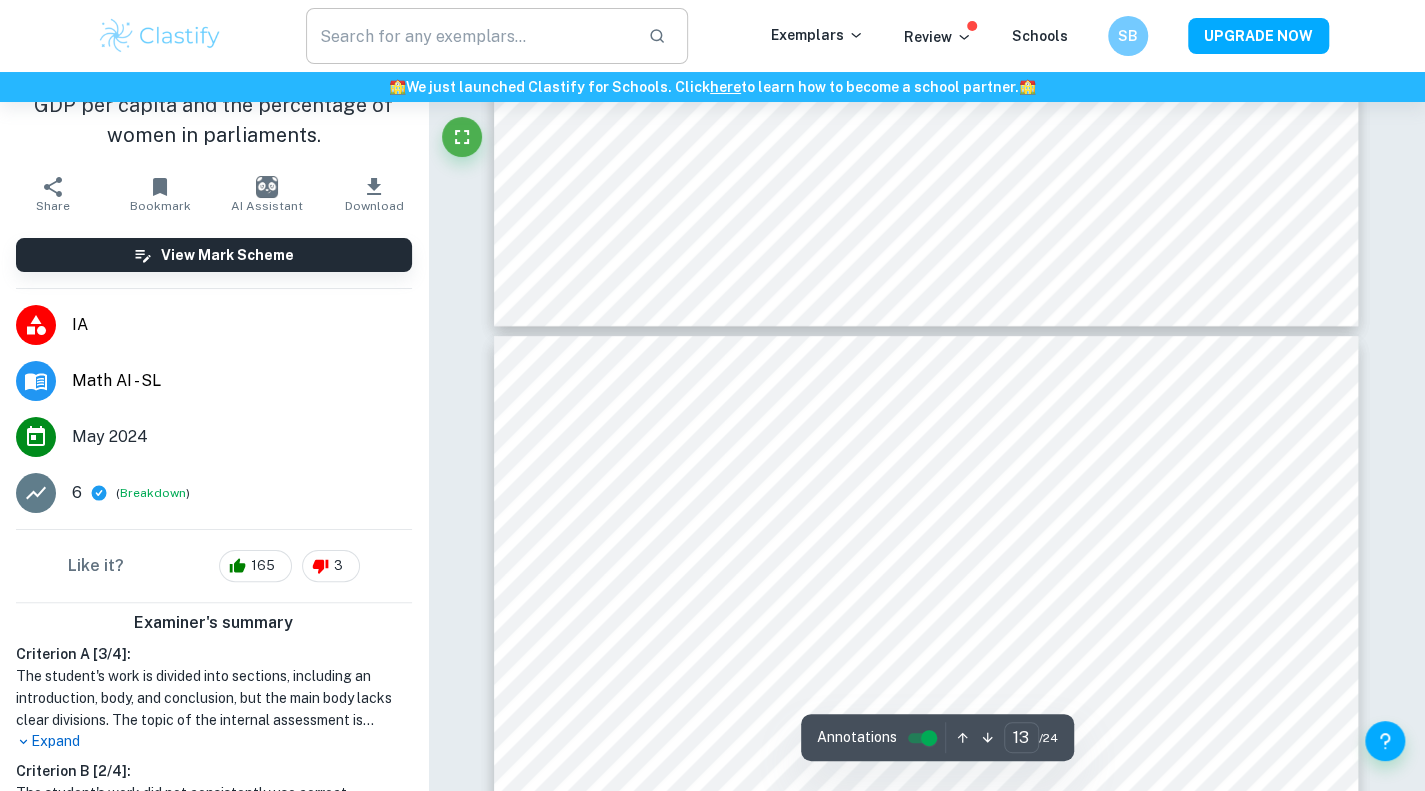 type on "12" 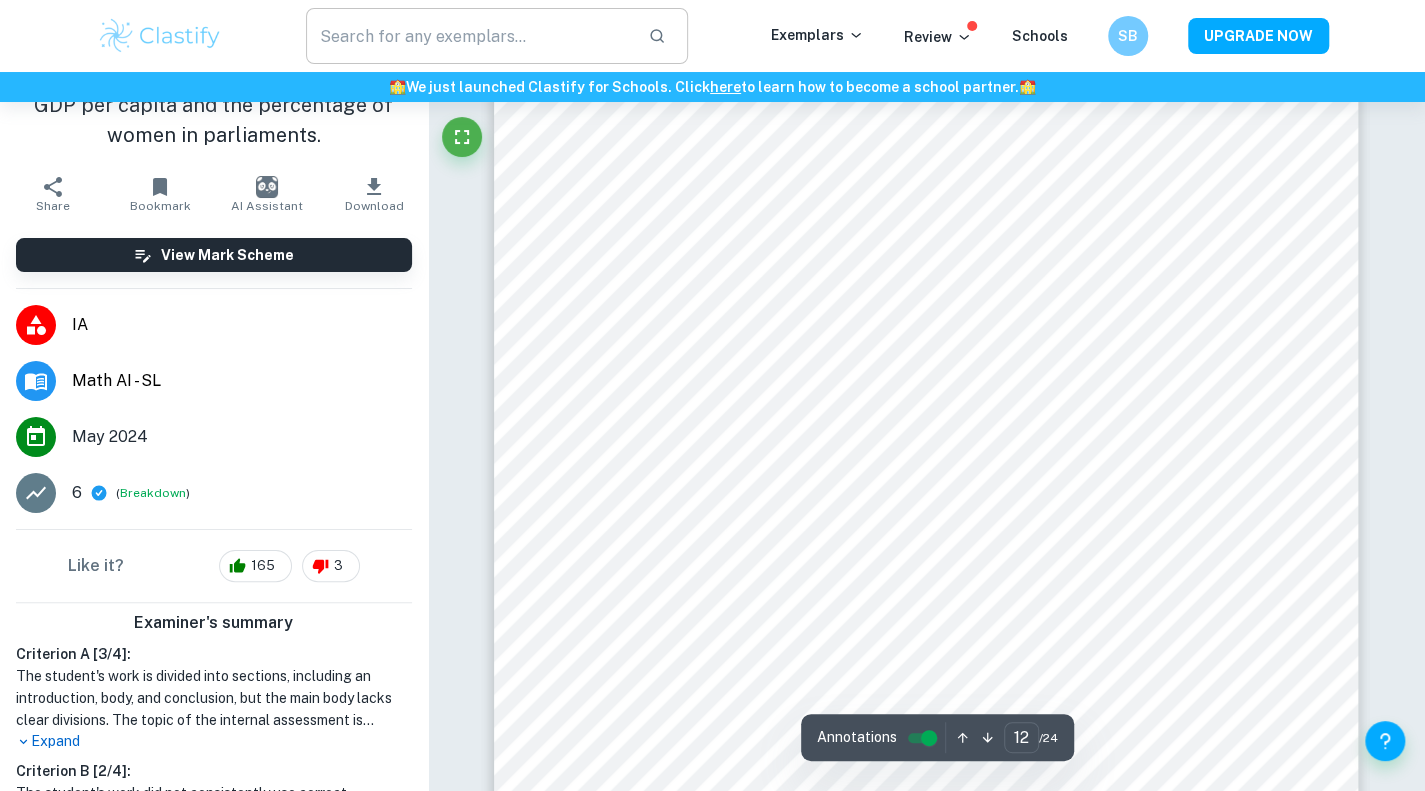 scroll, scrollTop: 12331, scrollLeft: 0, axis: vertical 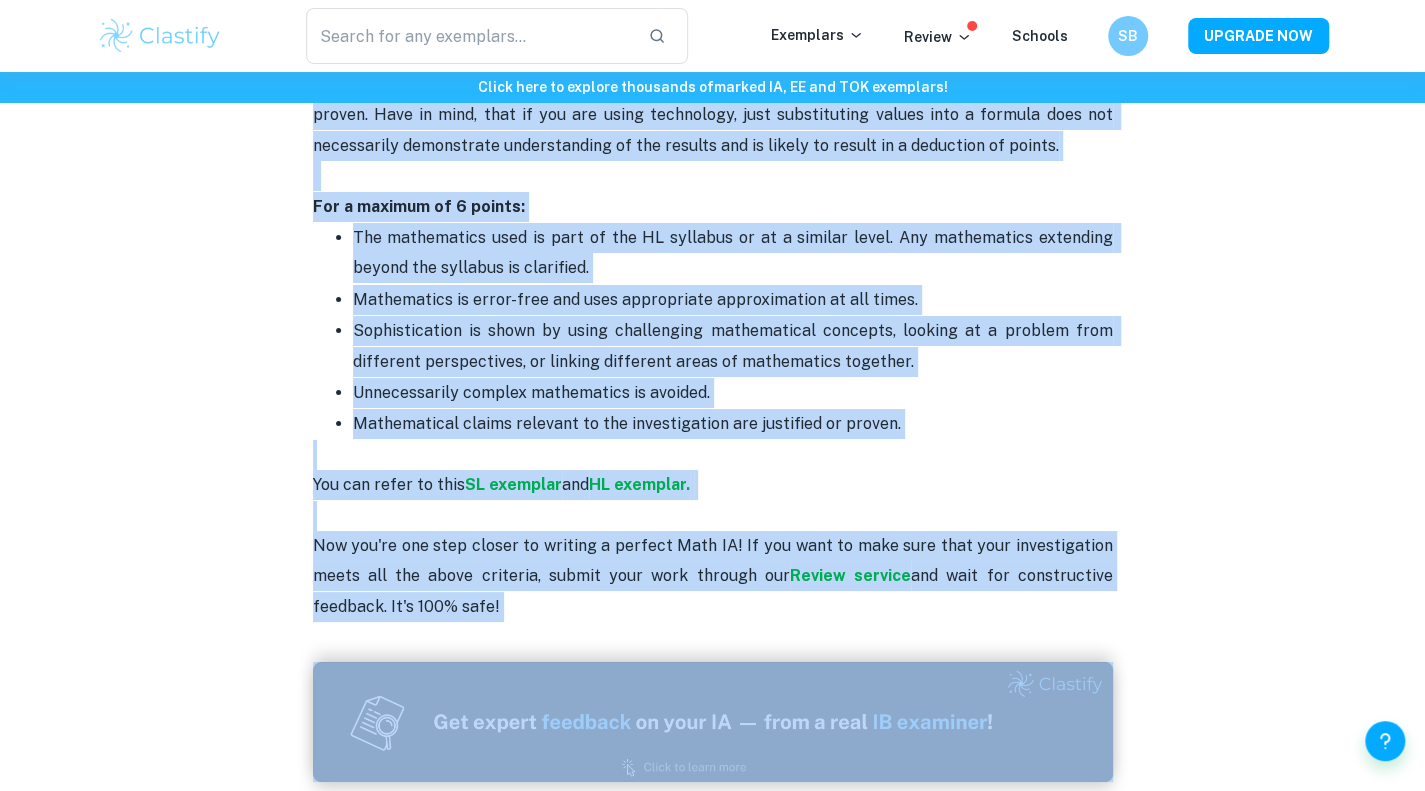 drag, startPoint x: 305, startPoint y: 426, endPoint x: 787, endPoint y: 599, distance: 512.10645 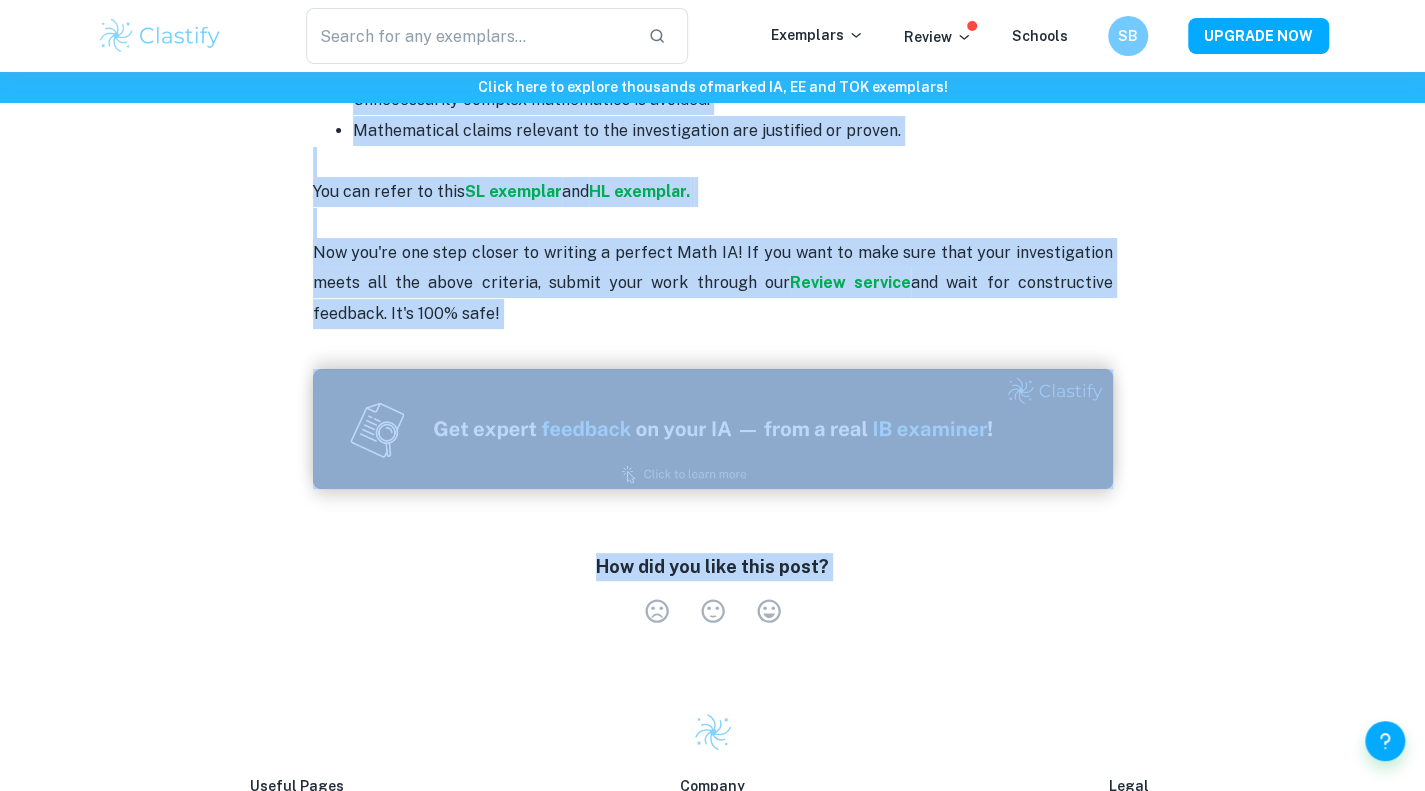 scroll, scrollTop: 4381, scrollLeft: 0, axis: vertical 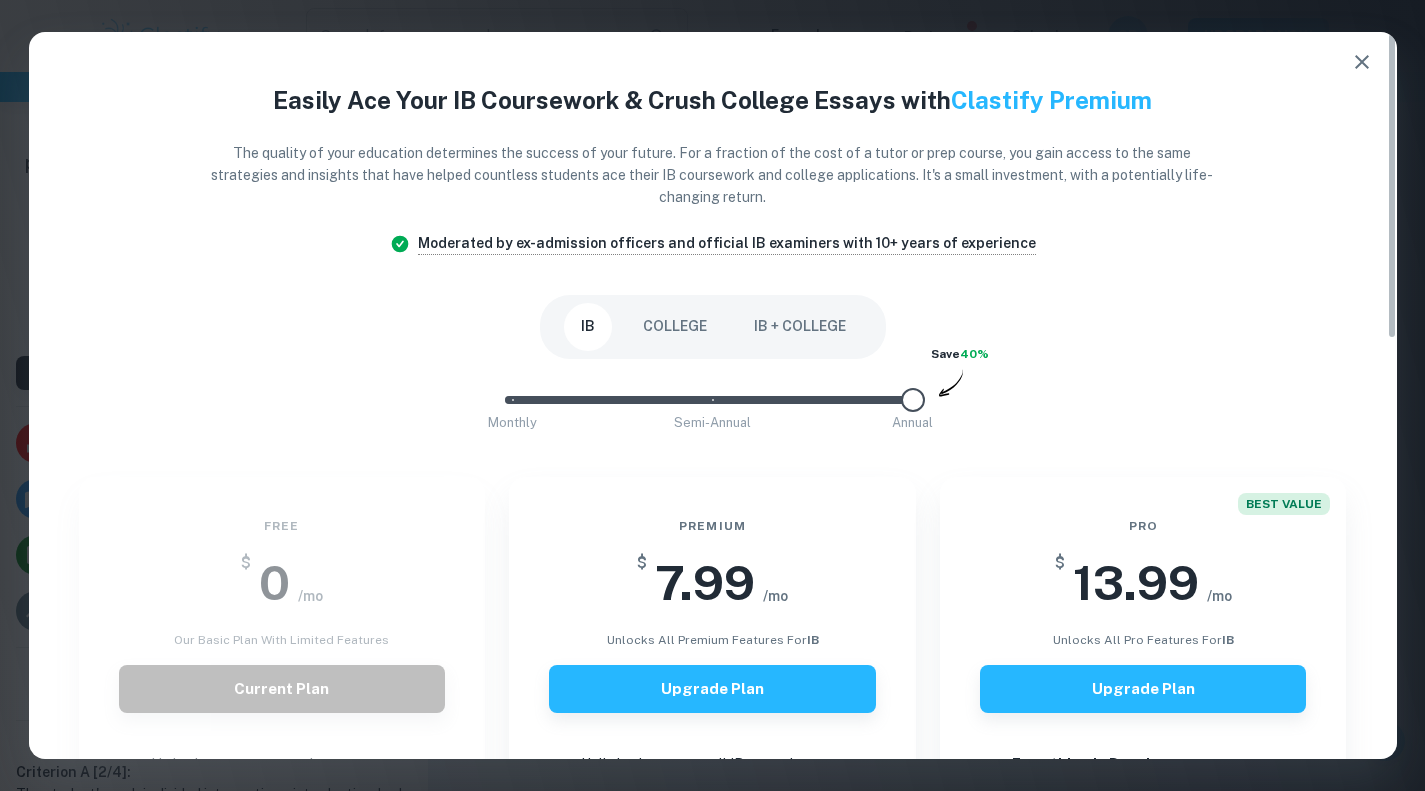 click on "IB COLLEGE IB + COLLEGE" at bounding box center [713, 327] 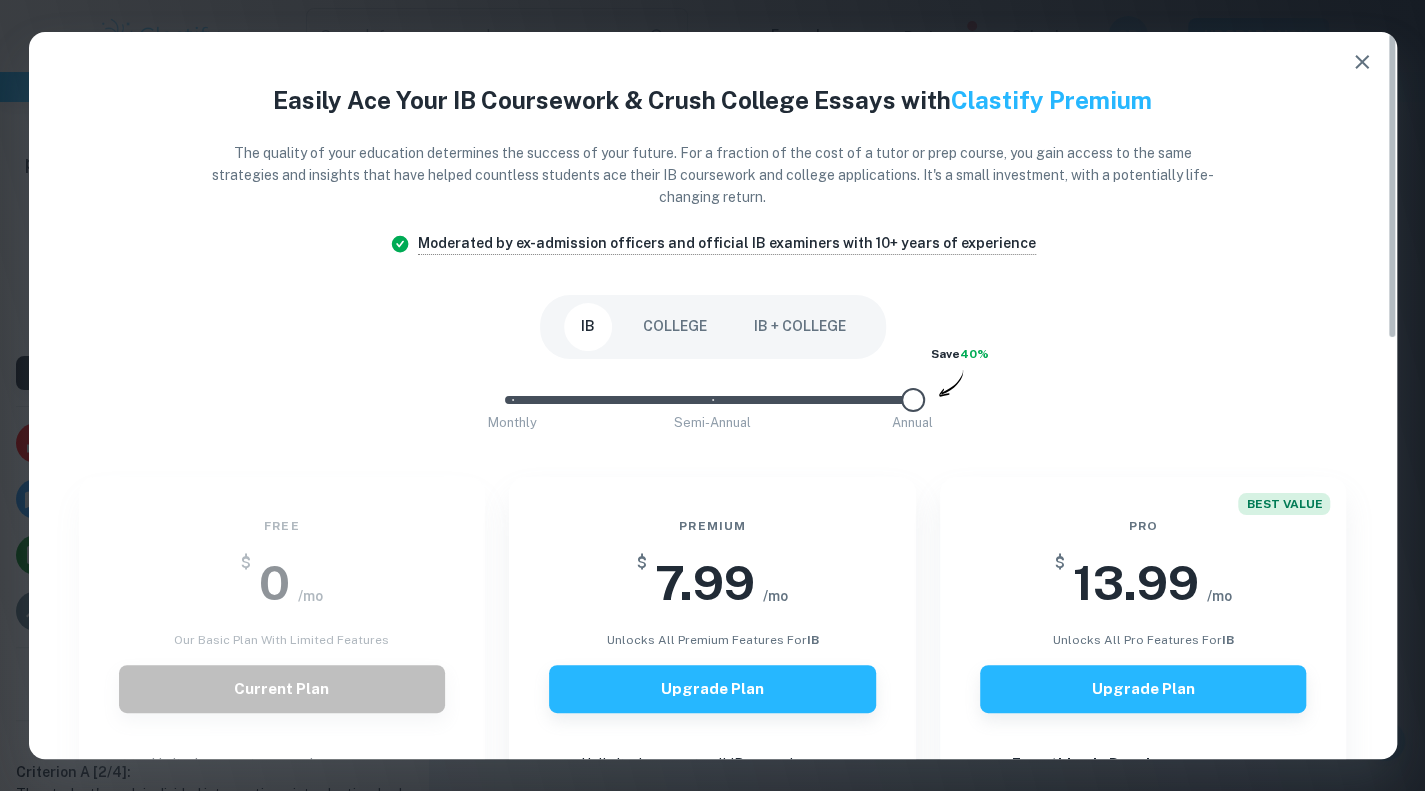 click 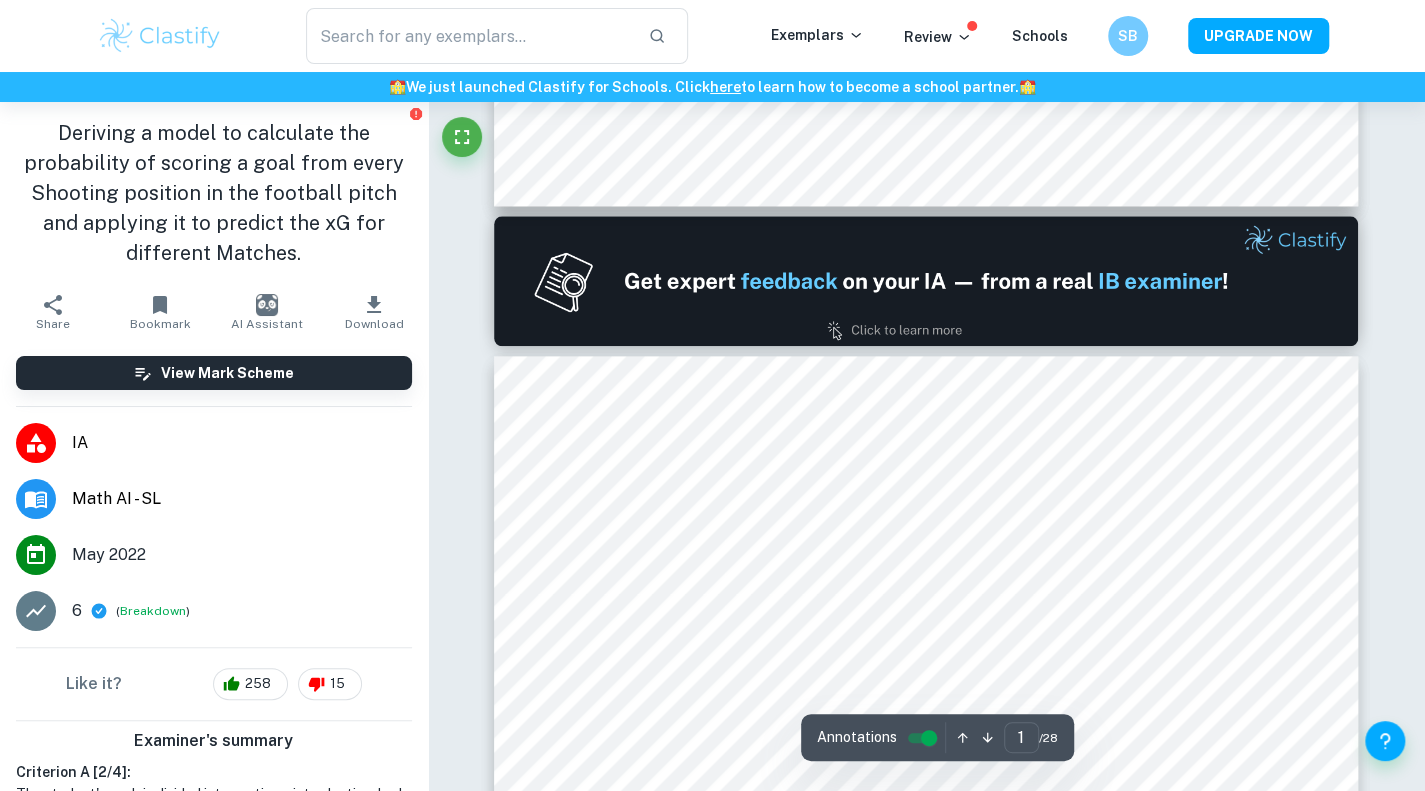 type on "2" 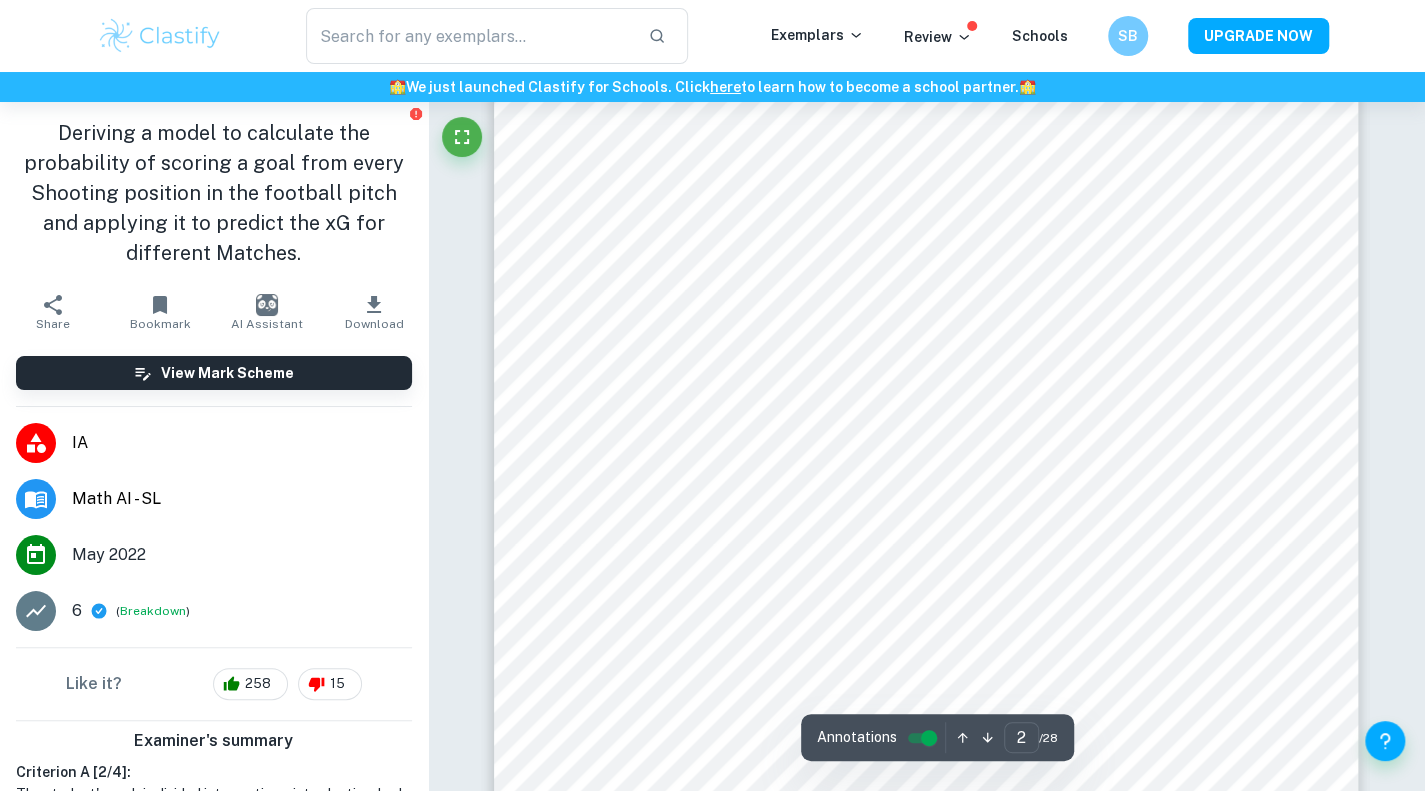 scroll, scrollTop: 1442, scrollLeft: 0, axis: vertical 